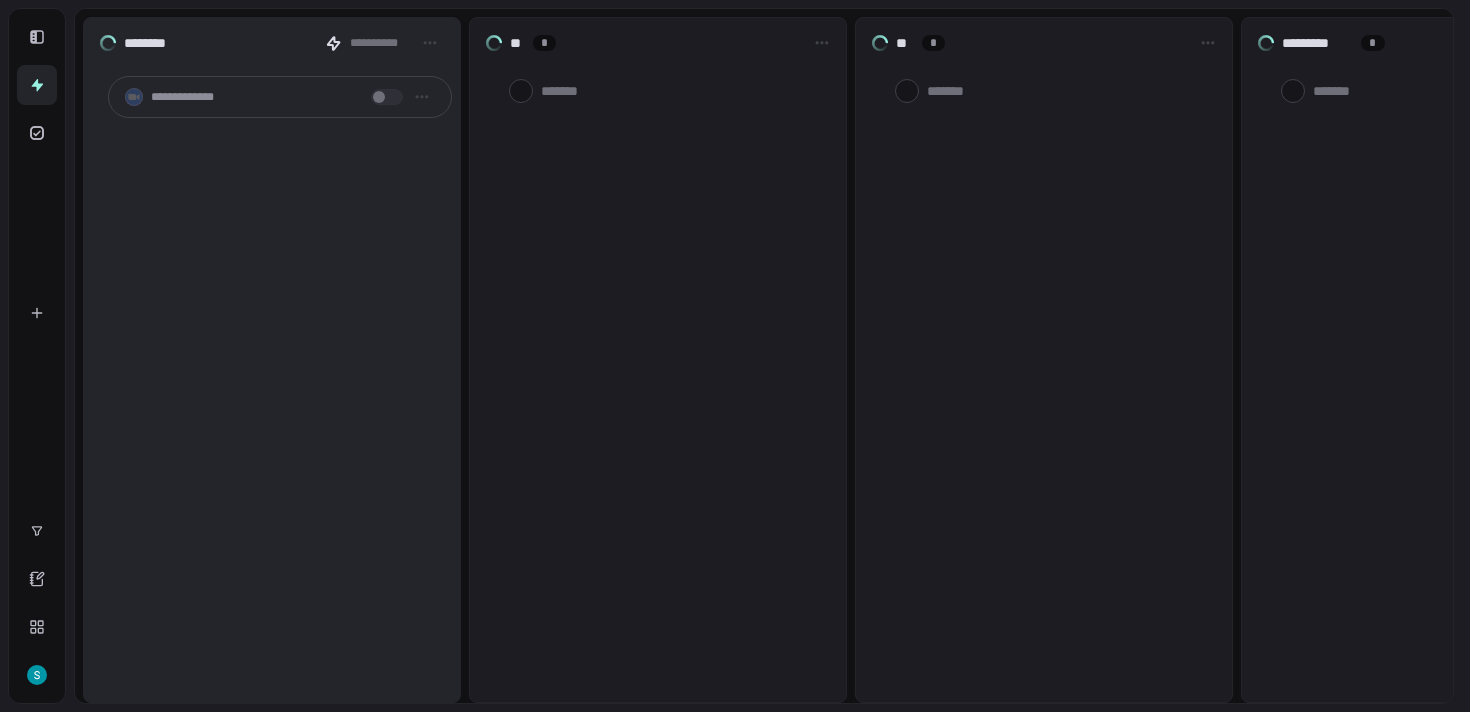scroll, scrollTop: 0, scrollLeft: 0, axis: both 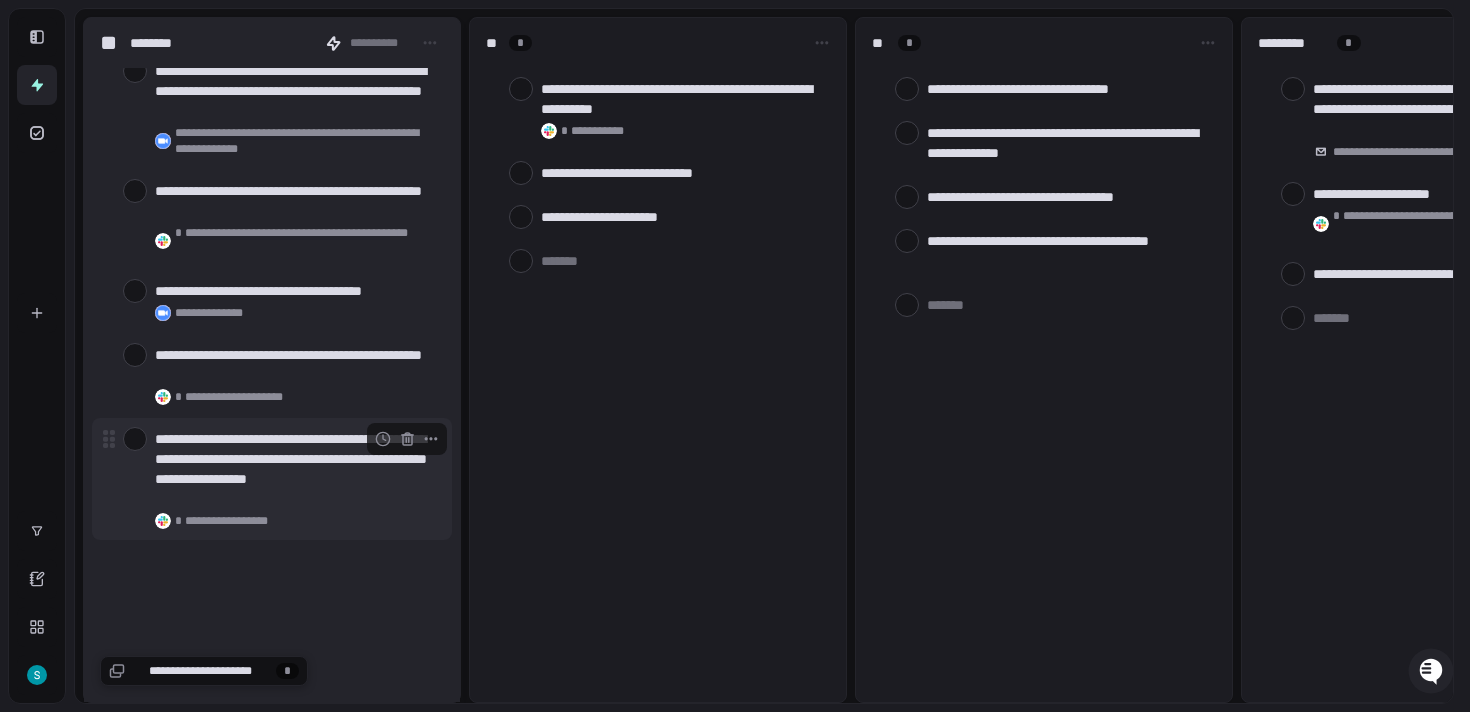 click at bounding box center (135, 439) 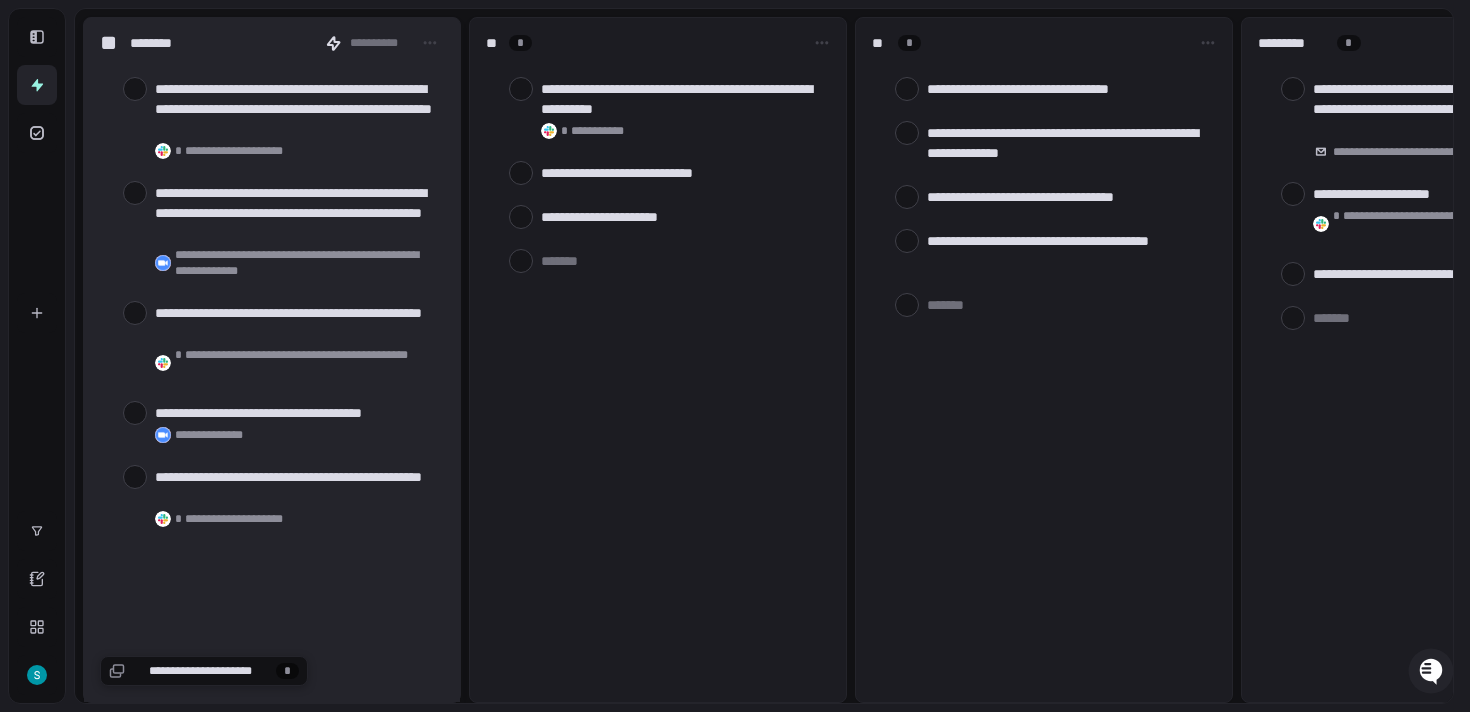 scroll, scrollTop: 6000, scrollLeft: 0, axis: vertical 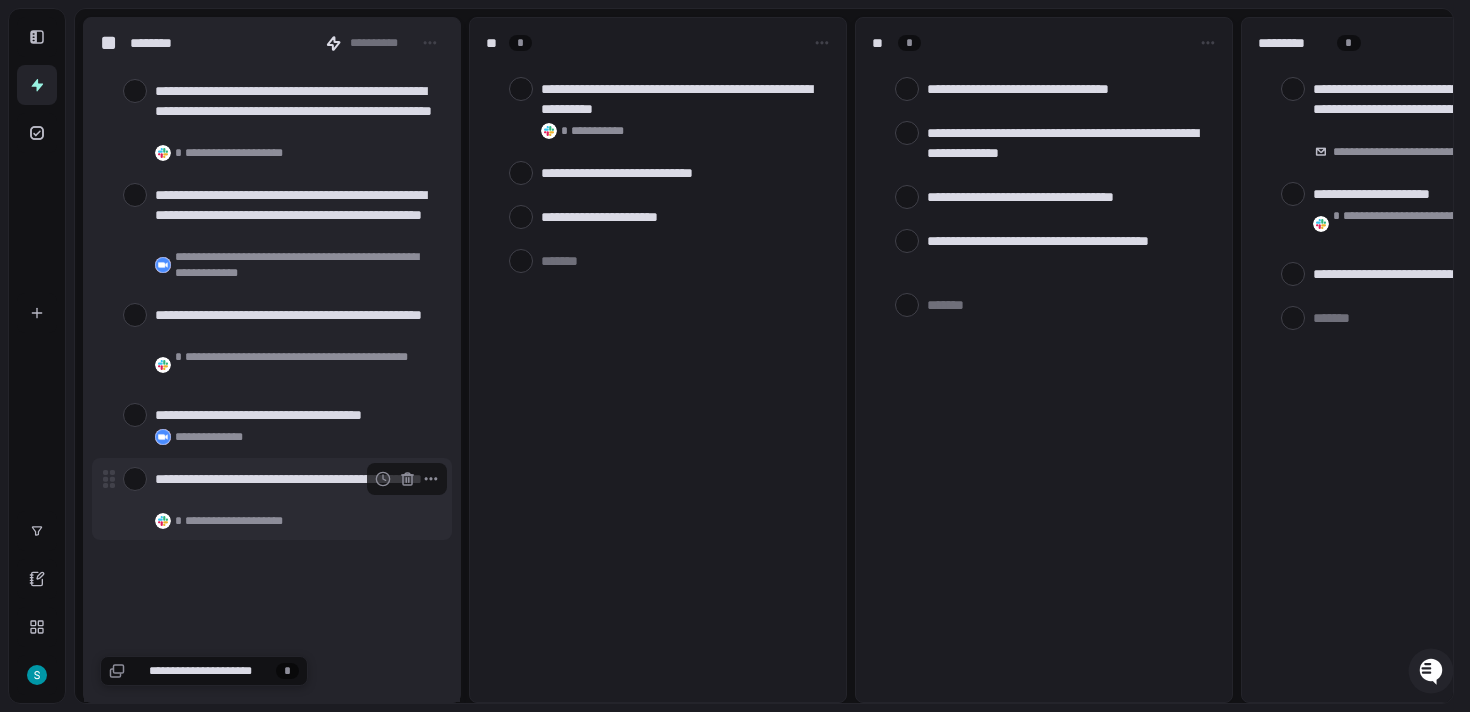 click at bounding box center [135, 479] 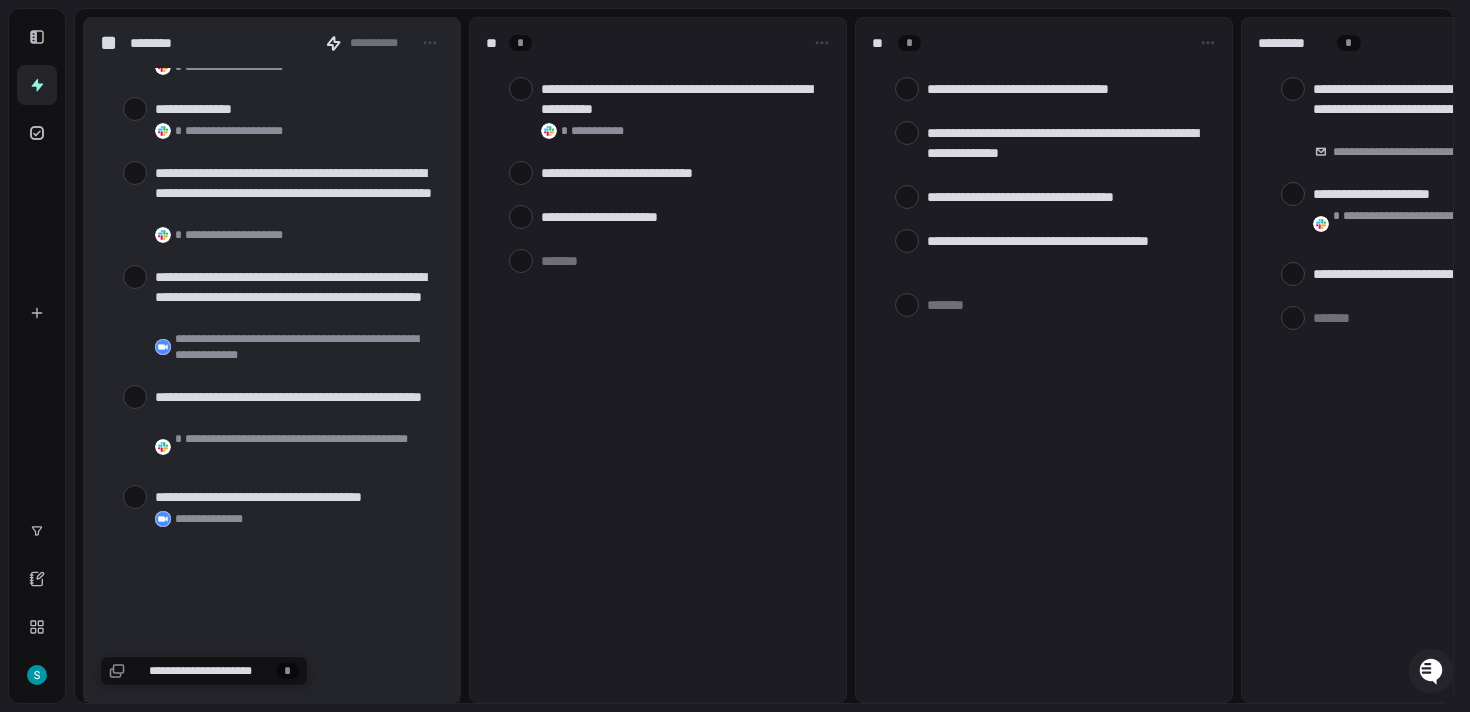 scroll, scrollTop: 5916, scrollLeft: 0, axis: vertical 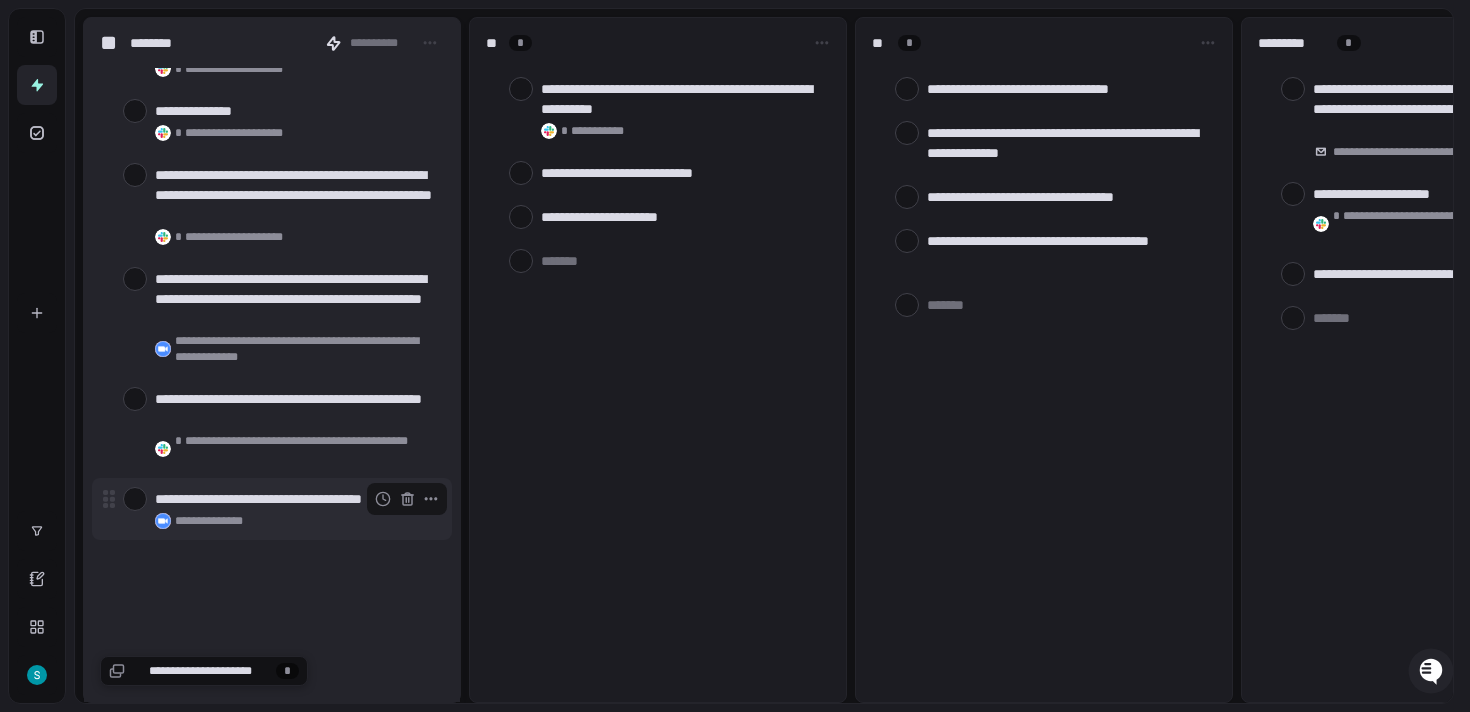 click at bounding box center (135, 499) 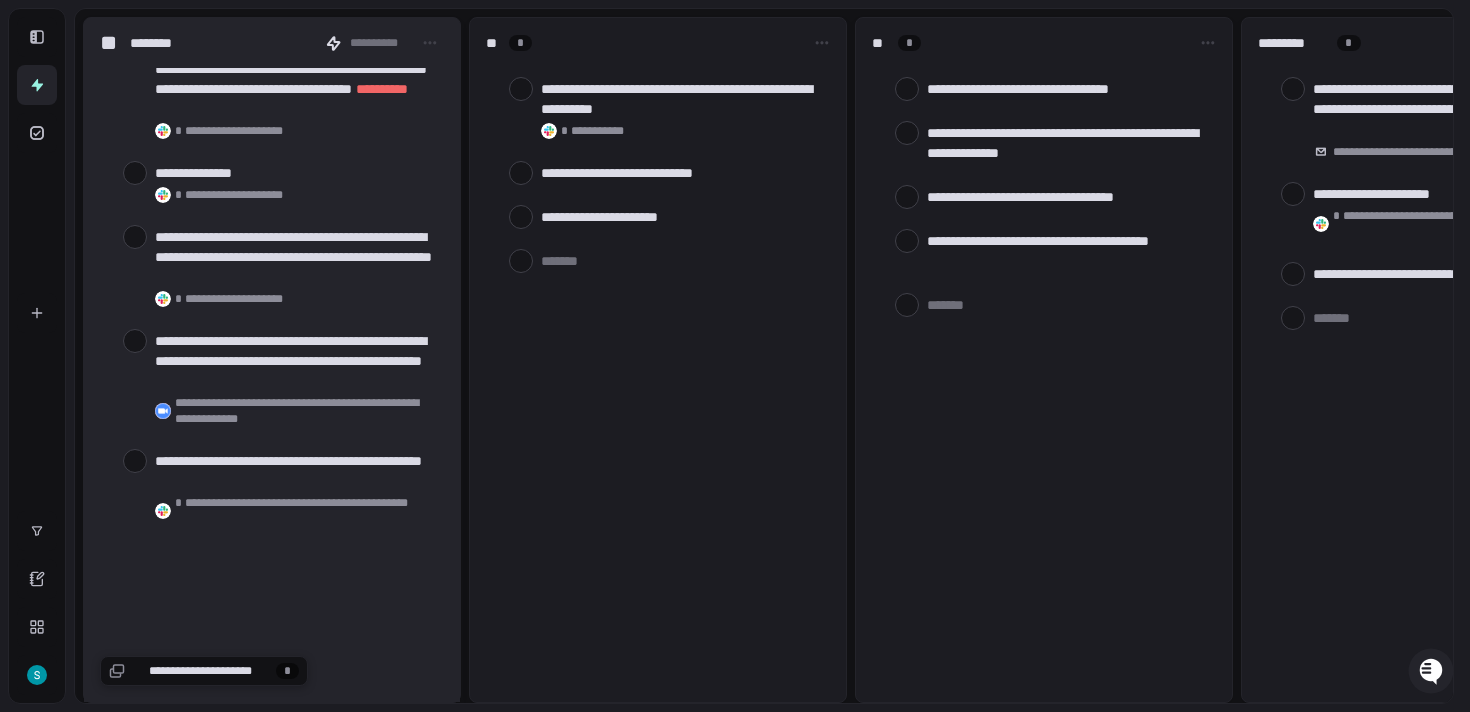 scroll, scrollTop: 5852, scrollLeft: 0, axis: vertical 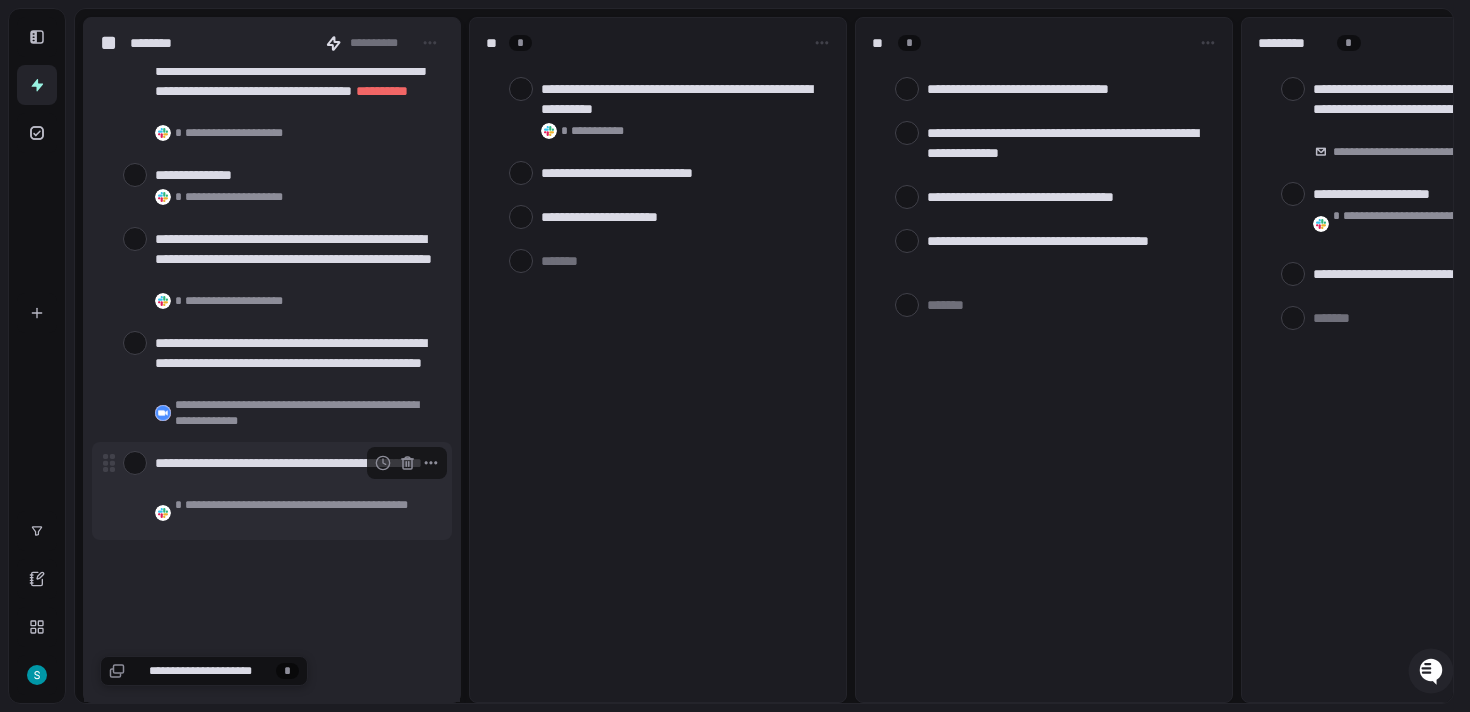 click at bounding box center [135, 463] 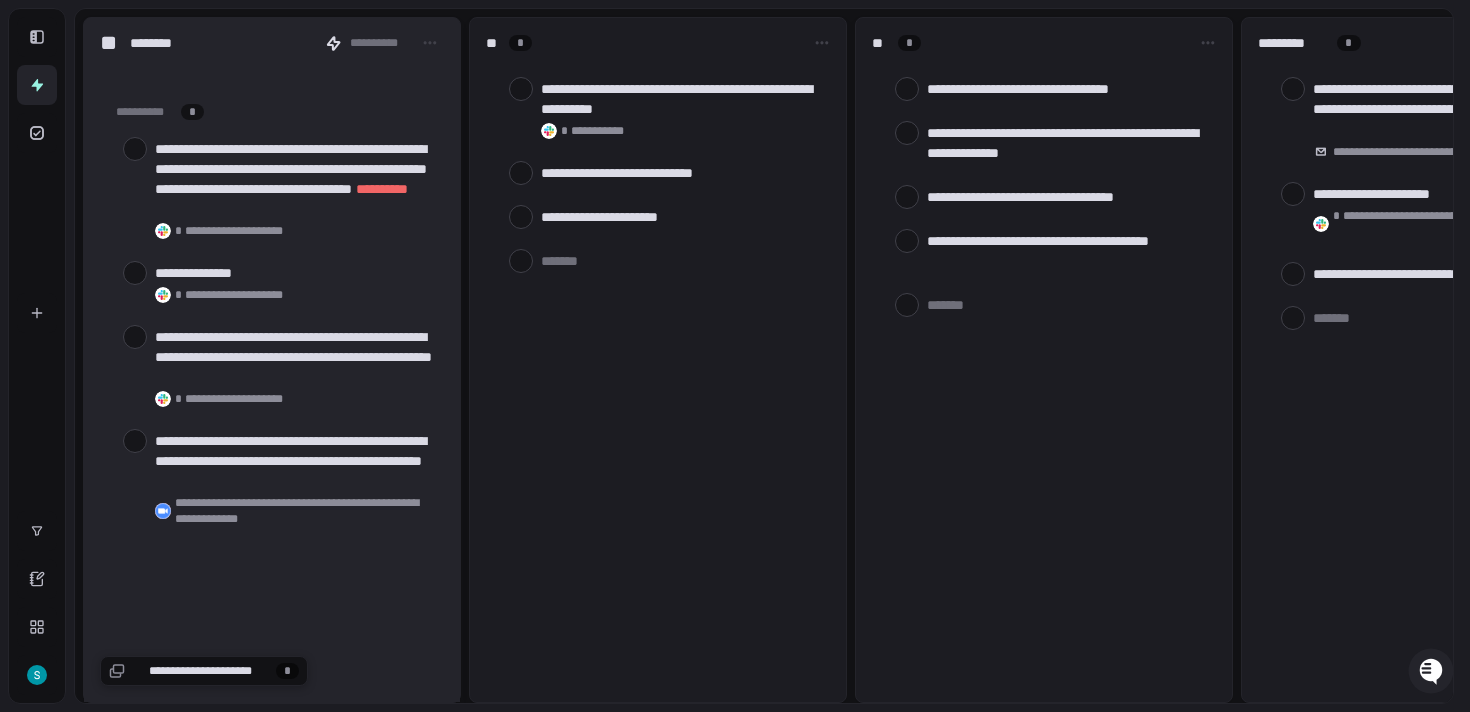 scroll, scrollTop: 5752, scrollLeft: 0, axis: vertical 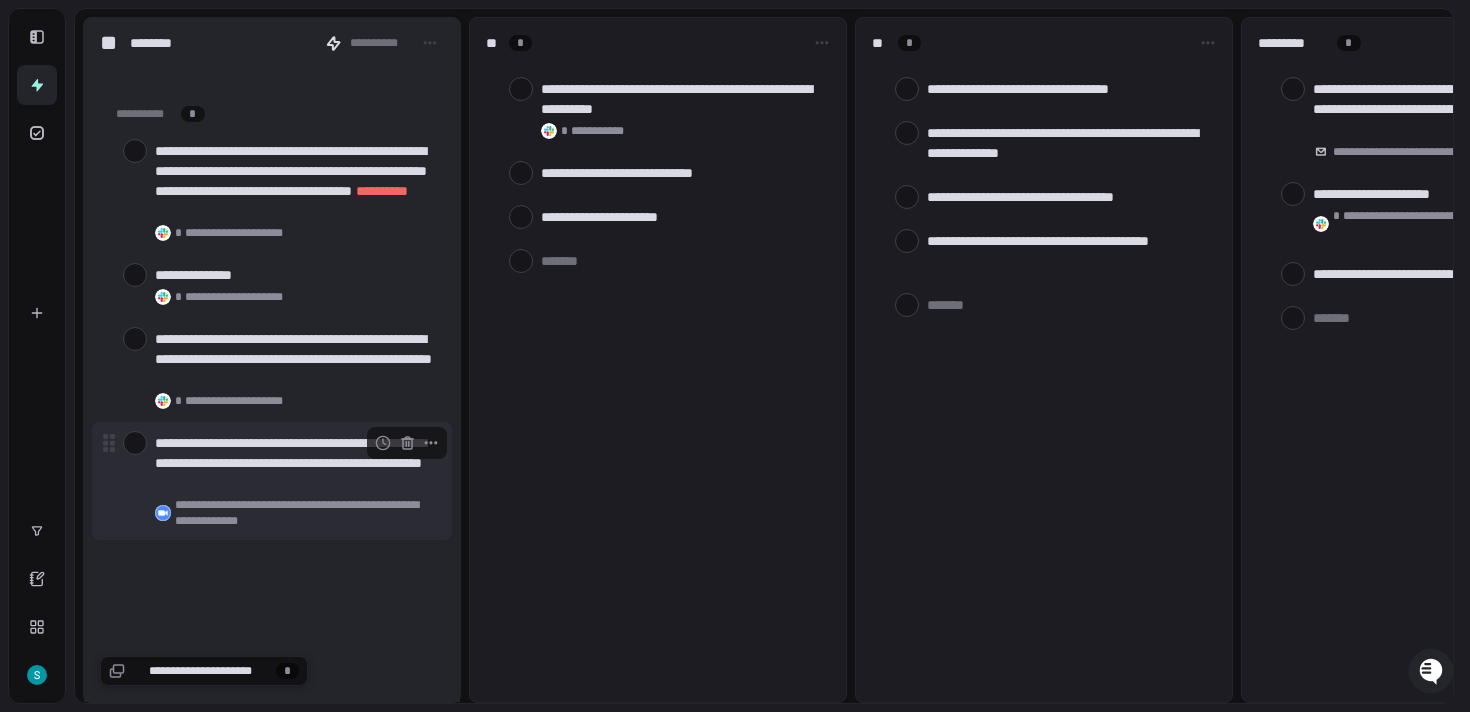 click at bounding box center [135, 443] 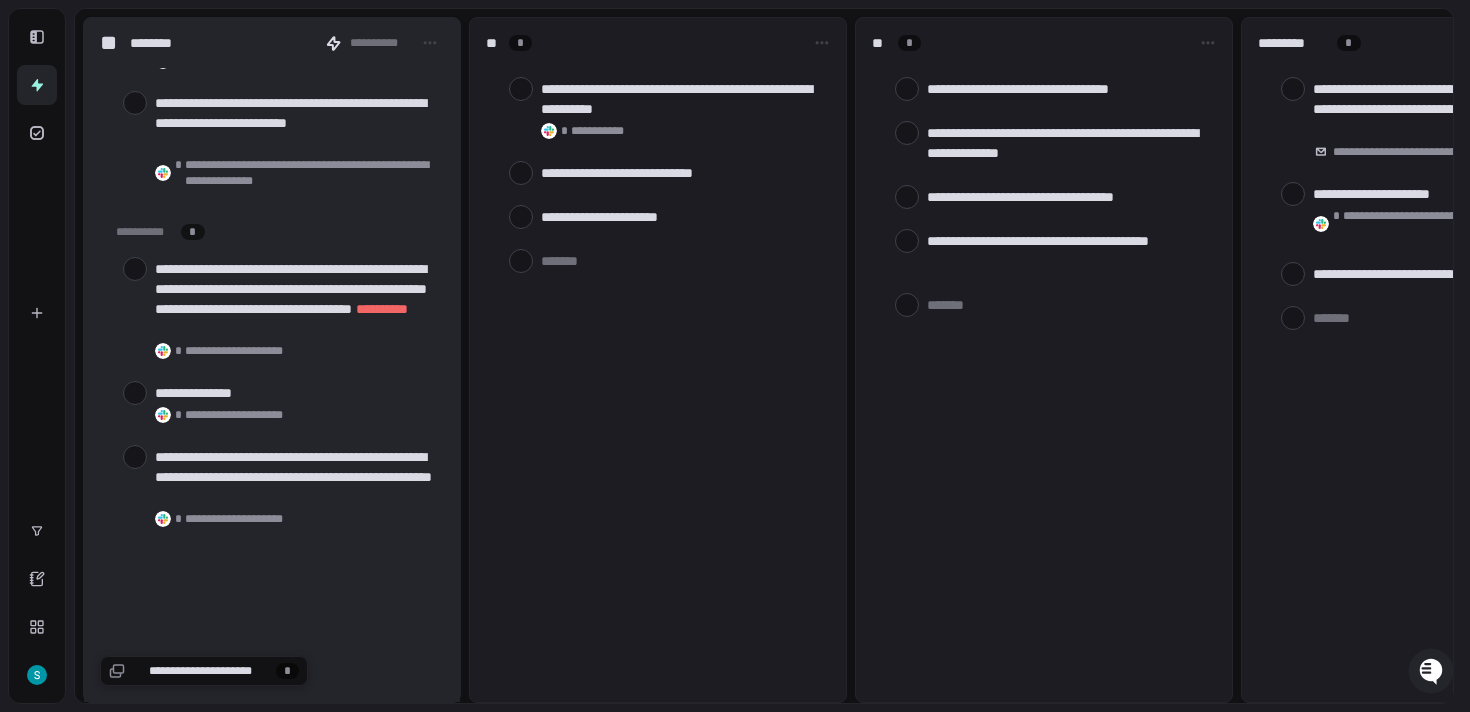 scroll, scrollTop: 5632, scrollLeft: 0, axis: vertical 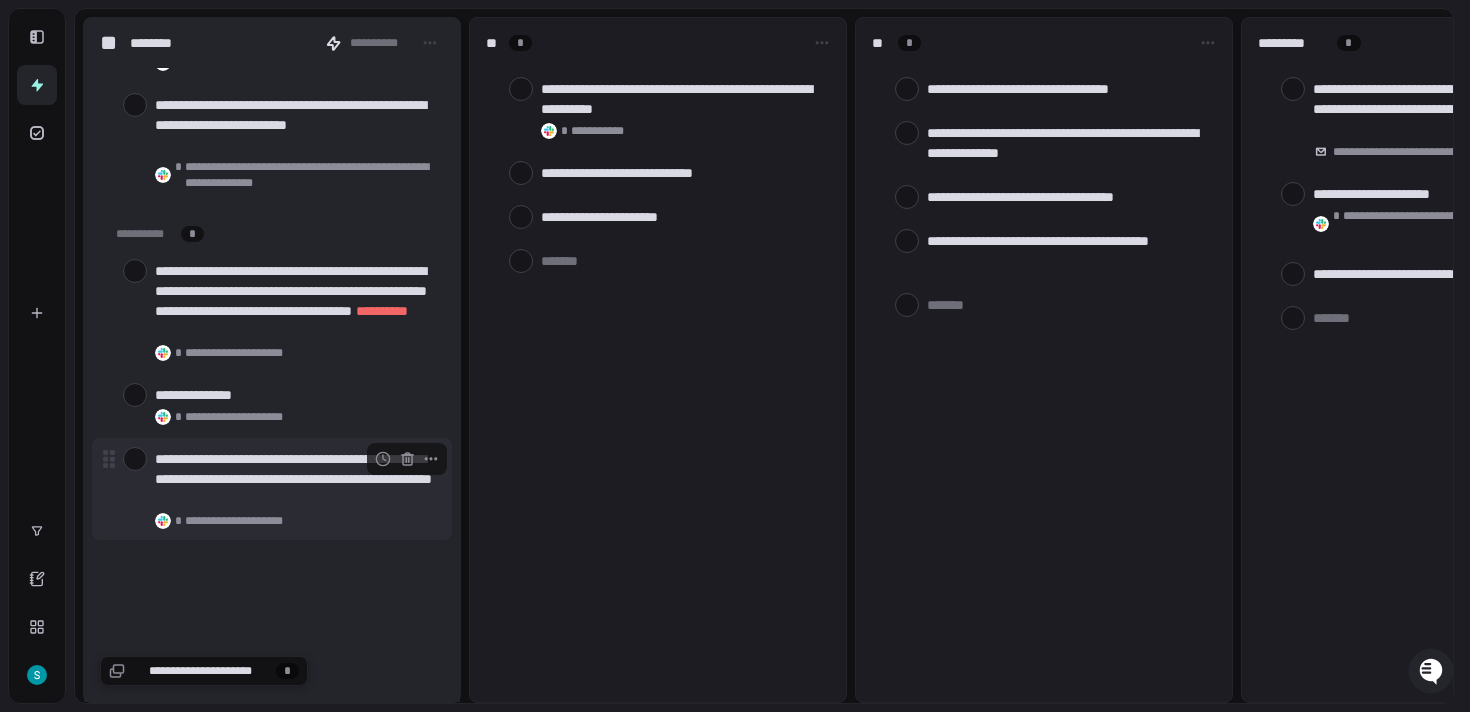 click on "**********" at bounding box center [295, 479] 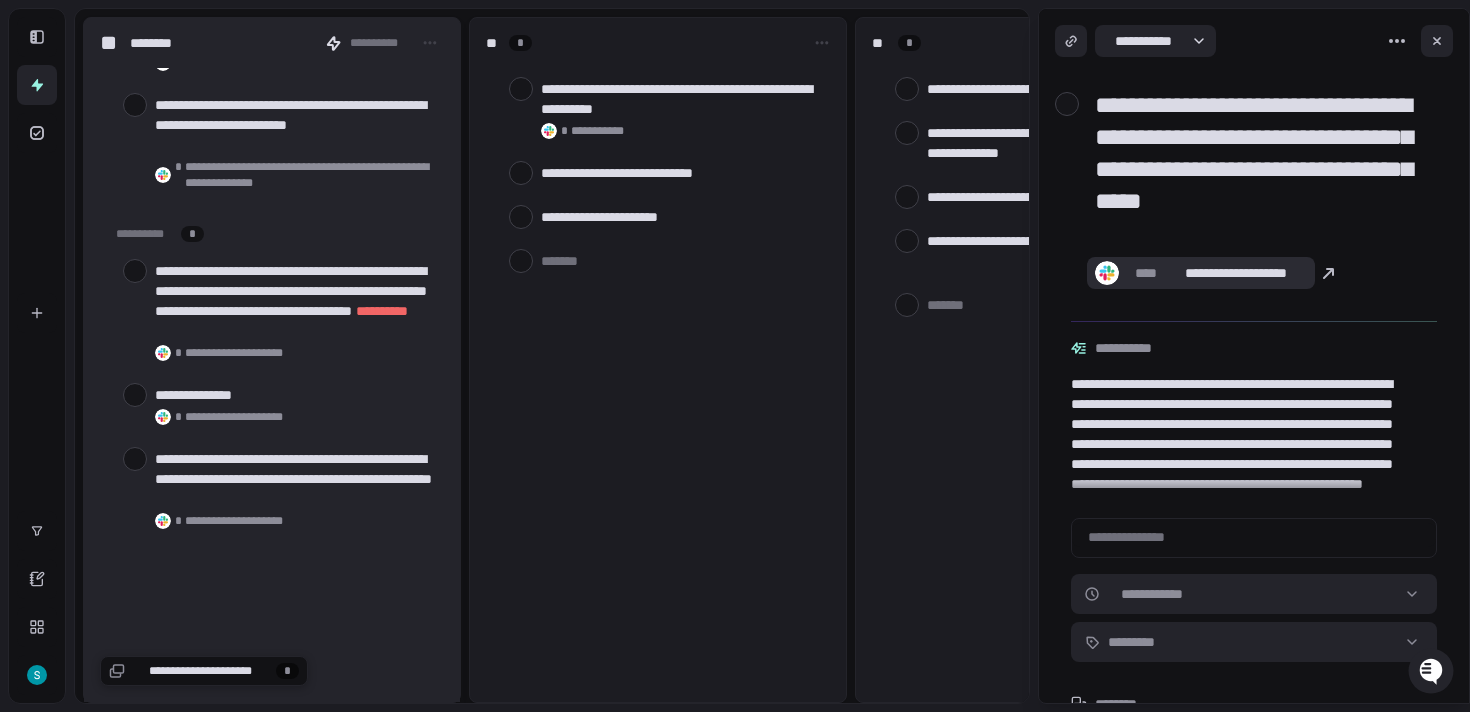 click on "**********" at bounding box center (1235, 273) 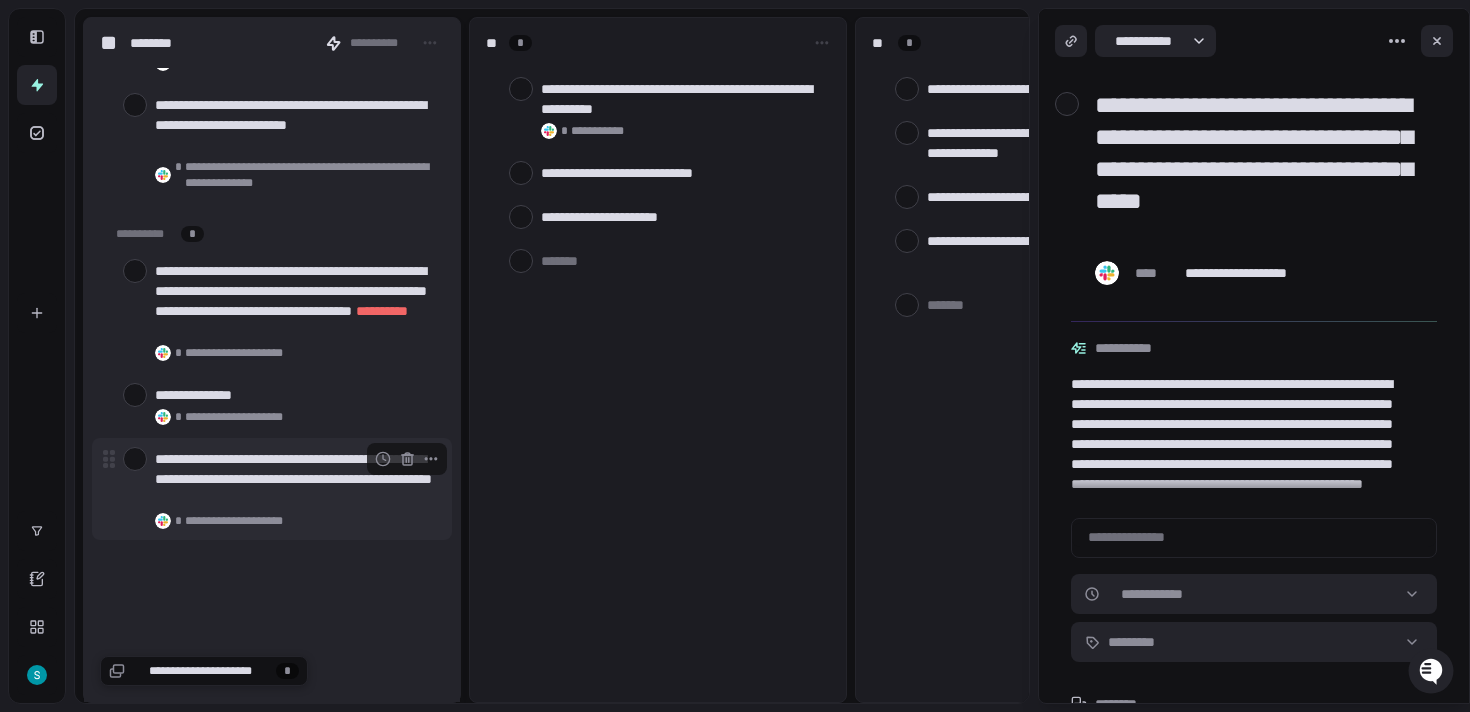 click at bounding box center [135, 459] 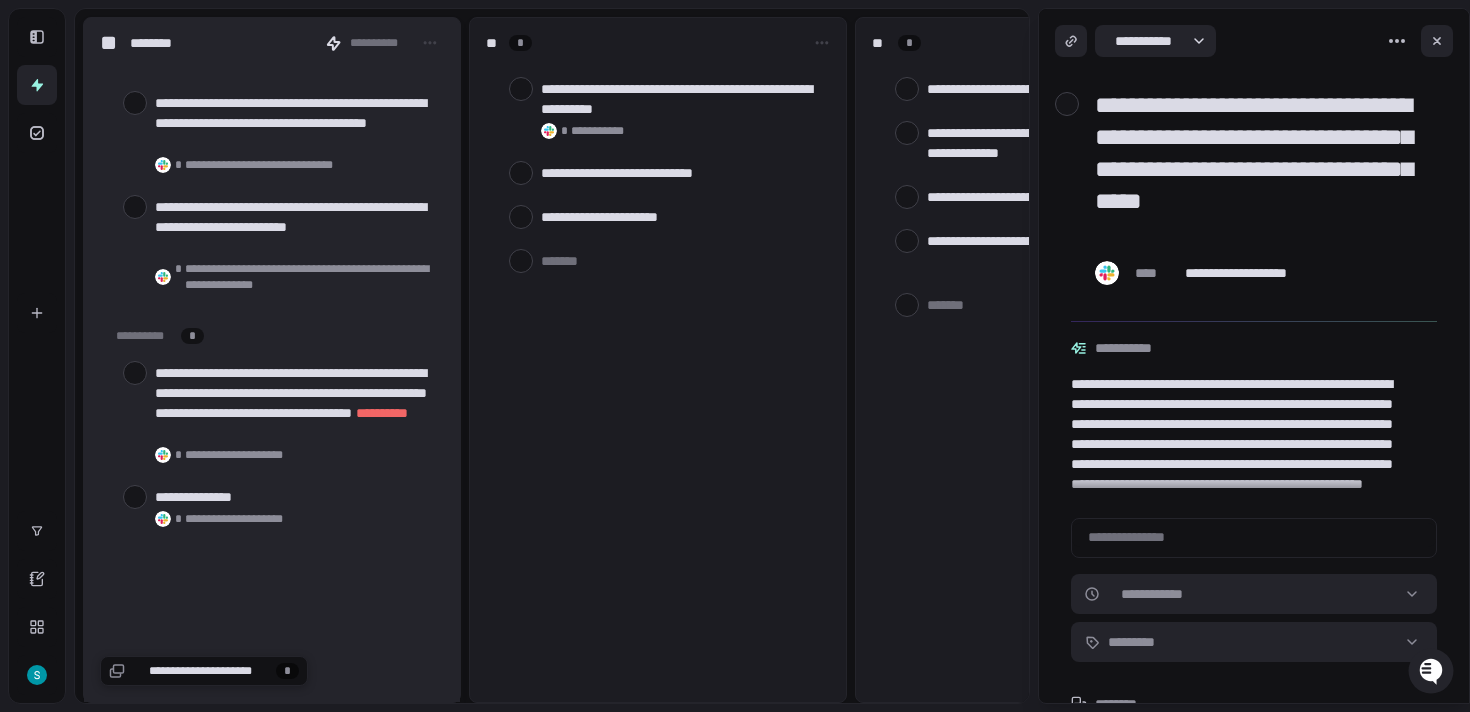 scroll, scrollTop: 5528, scrollLeft: 0, axis: vertical 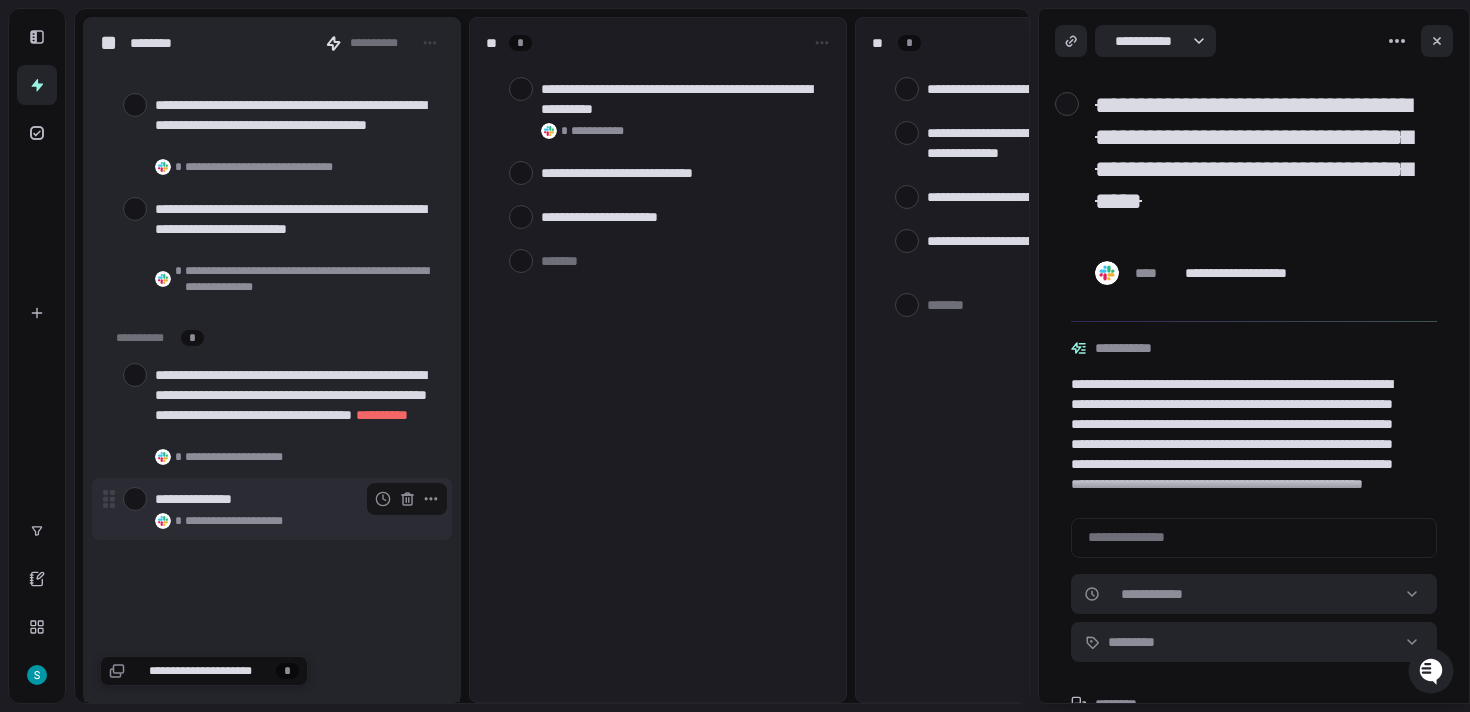 click on "**********" at bounding box center (295, 499) 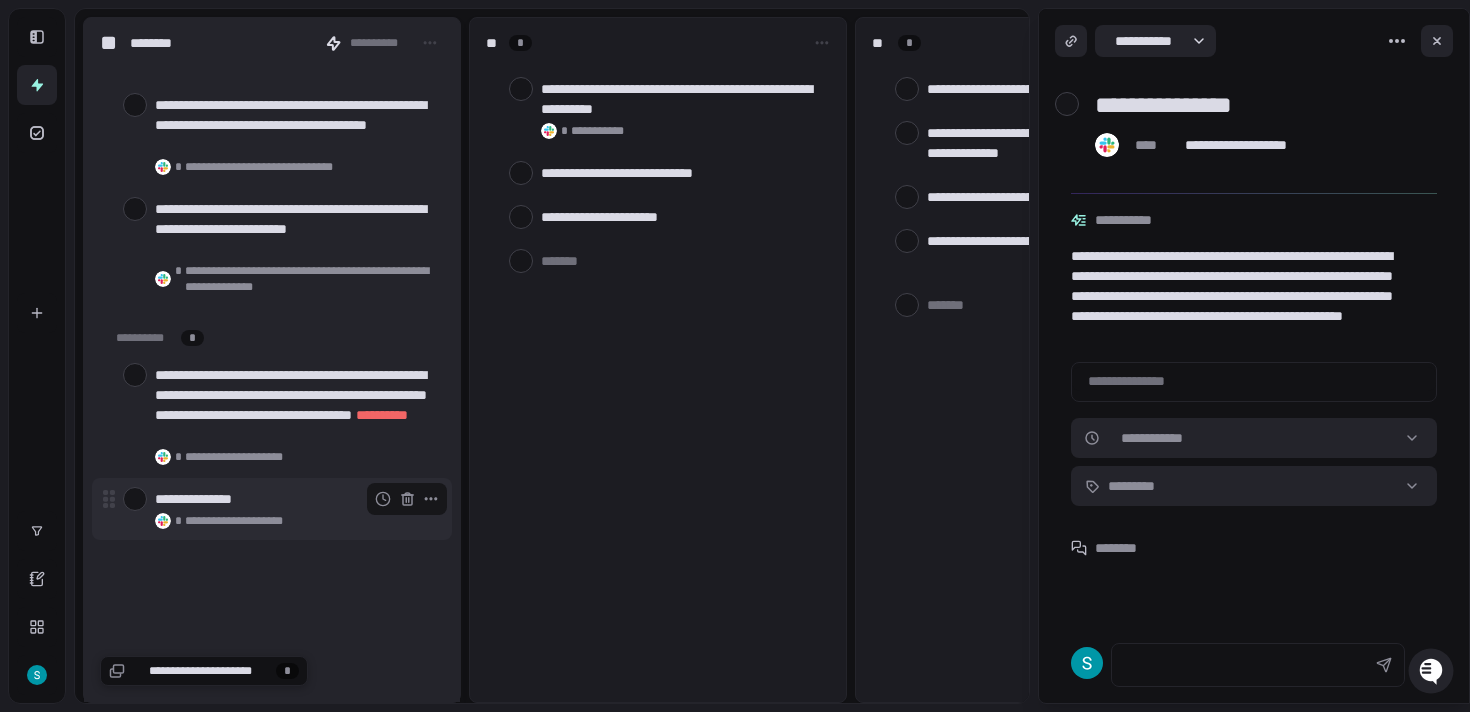 click at bounding box center [135, 499] 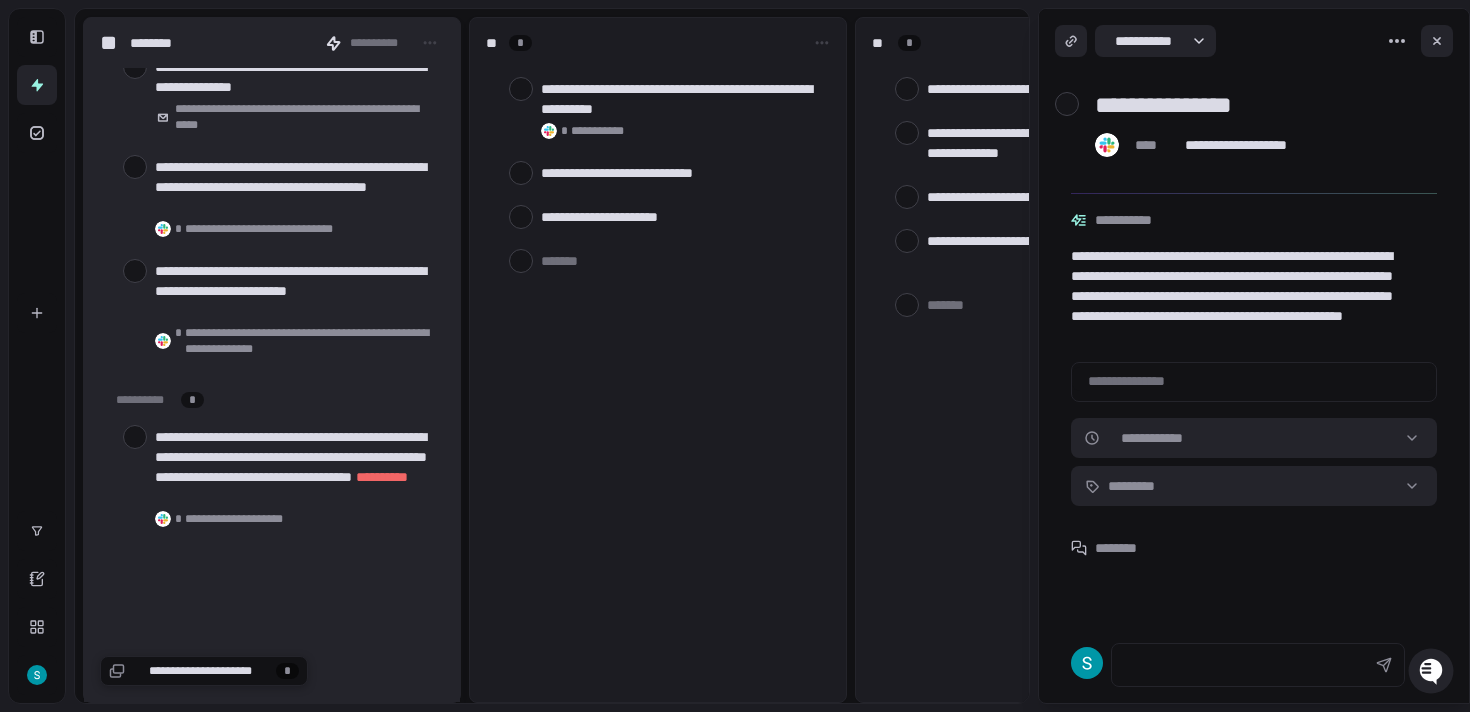 scroll, scrollTop: 5464, scrollLeft: 0, axis: vertical 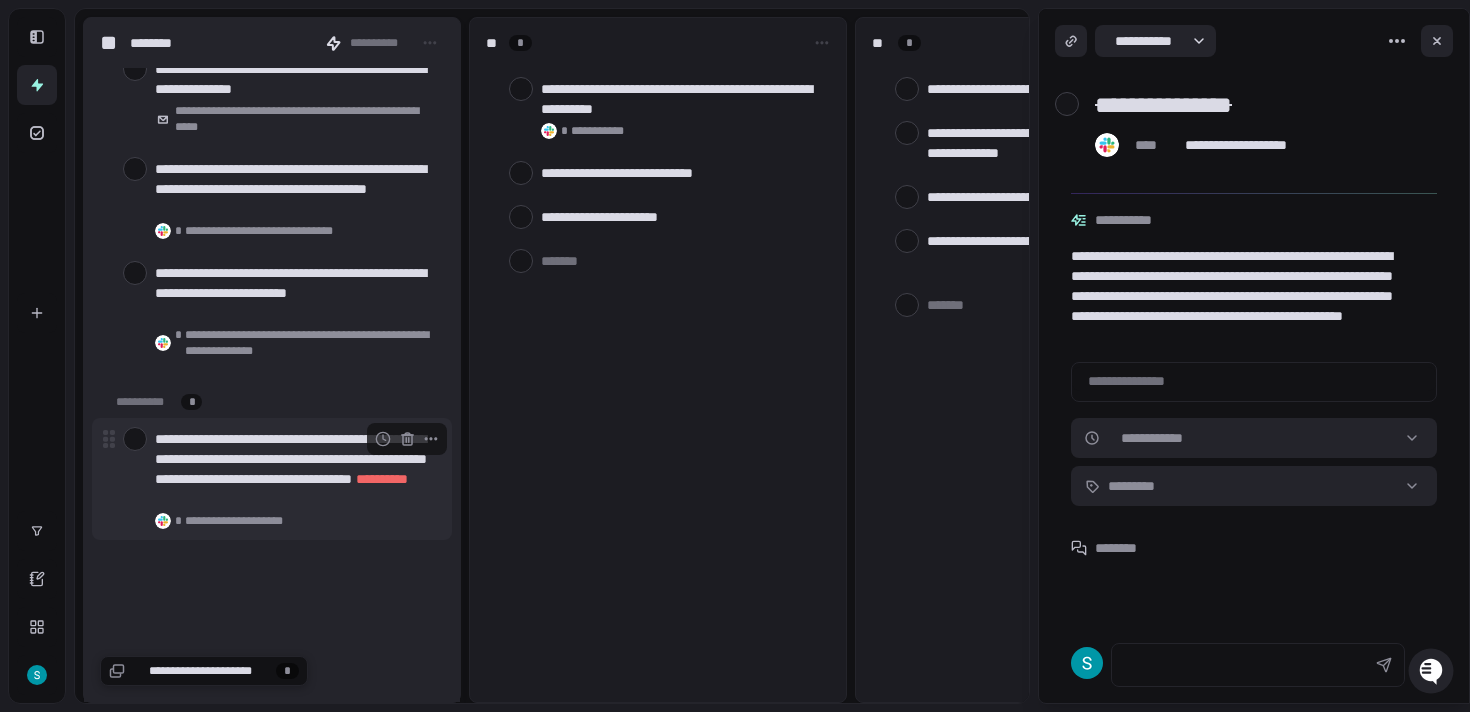 click at bounding box center [135, 439] 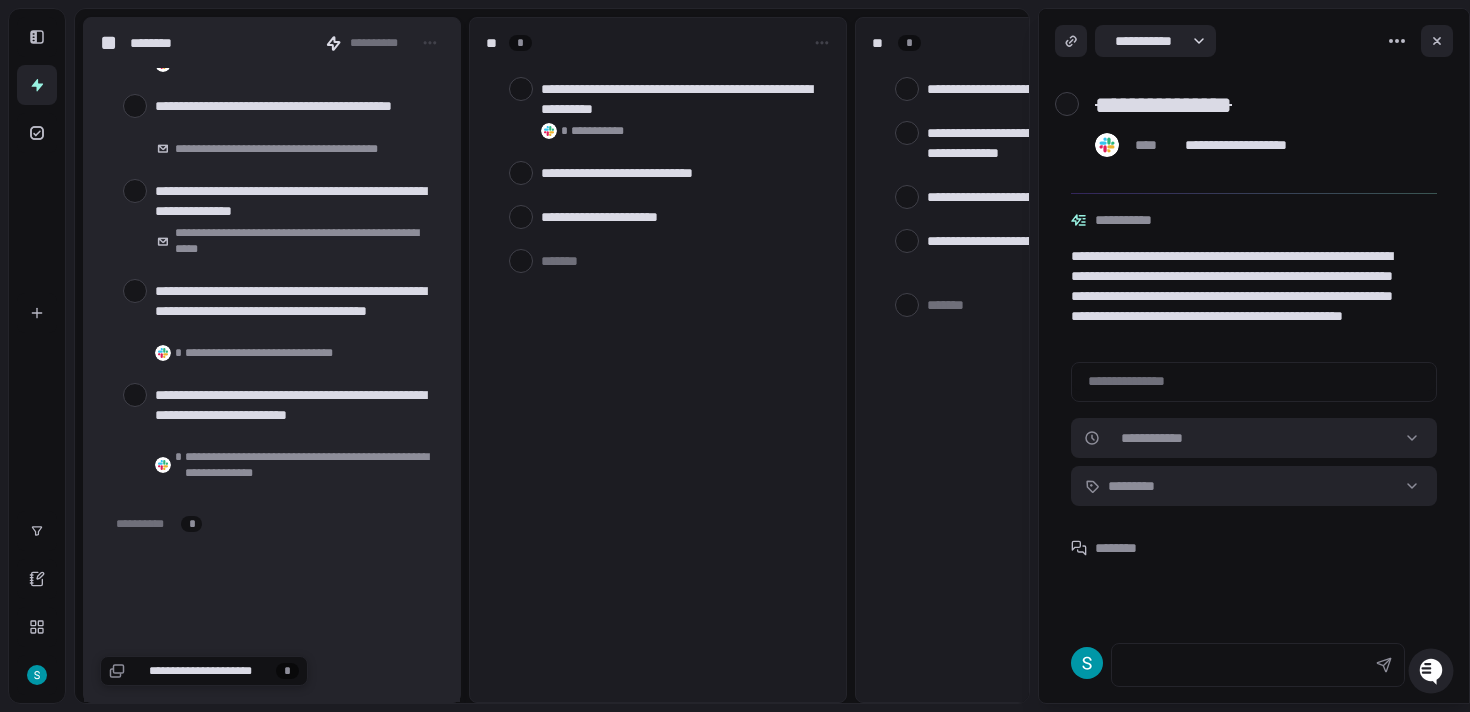scroll, scrollTop: 5294, scrollLeft: 0, axis: vertical 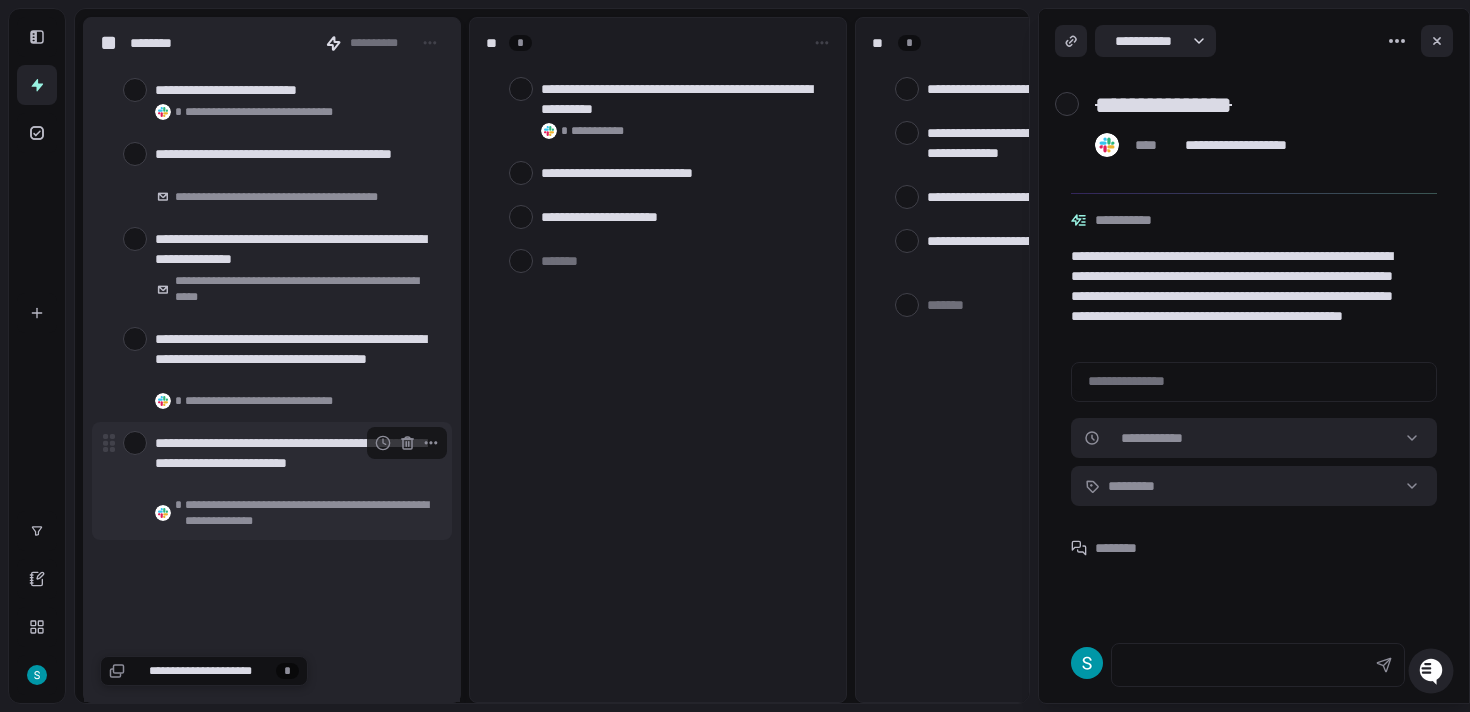 click on "**********" at bounding box center [295, 463] 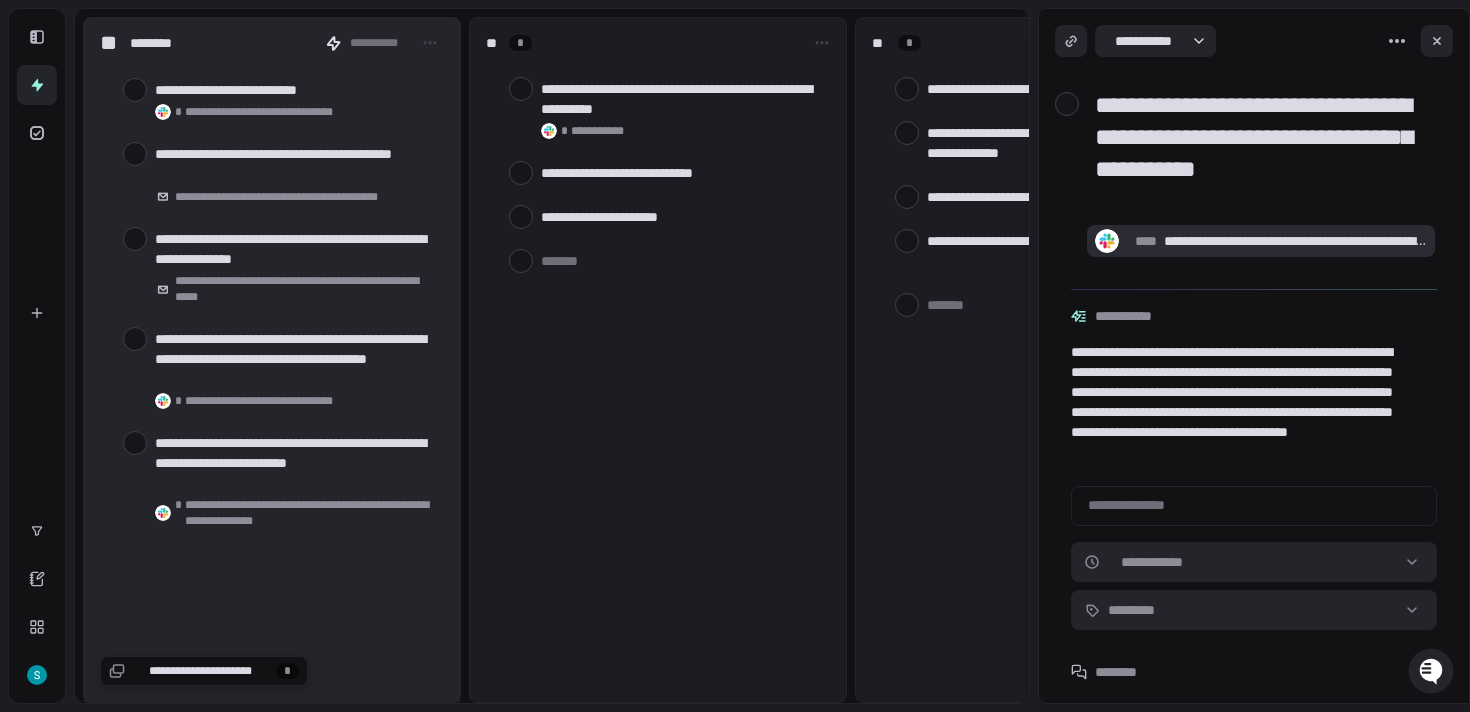 click on "**********" at bounding box center (1295, 241) 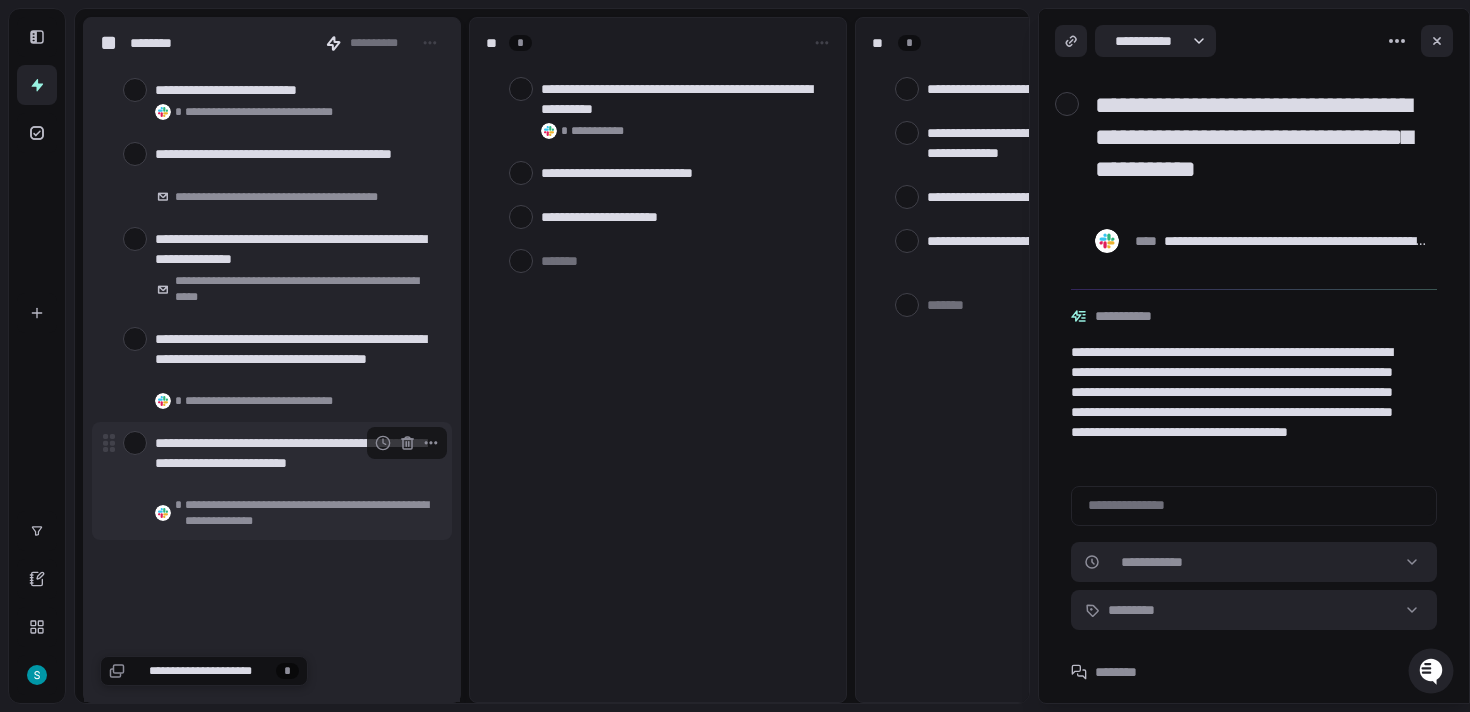 click at bounding box center [135, 443] 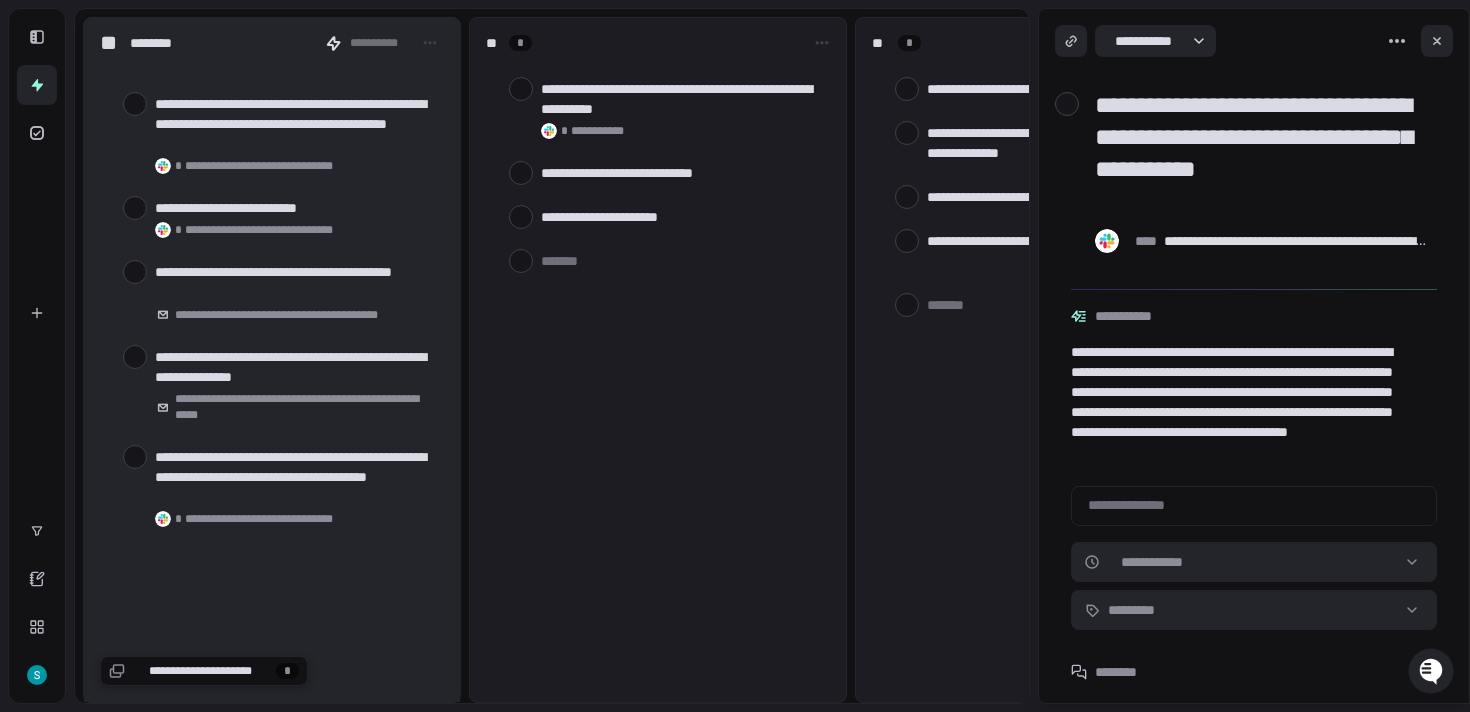 scroll, scrollTop: 5174, scrollLeft: 0, axis: vertical 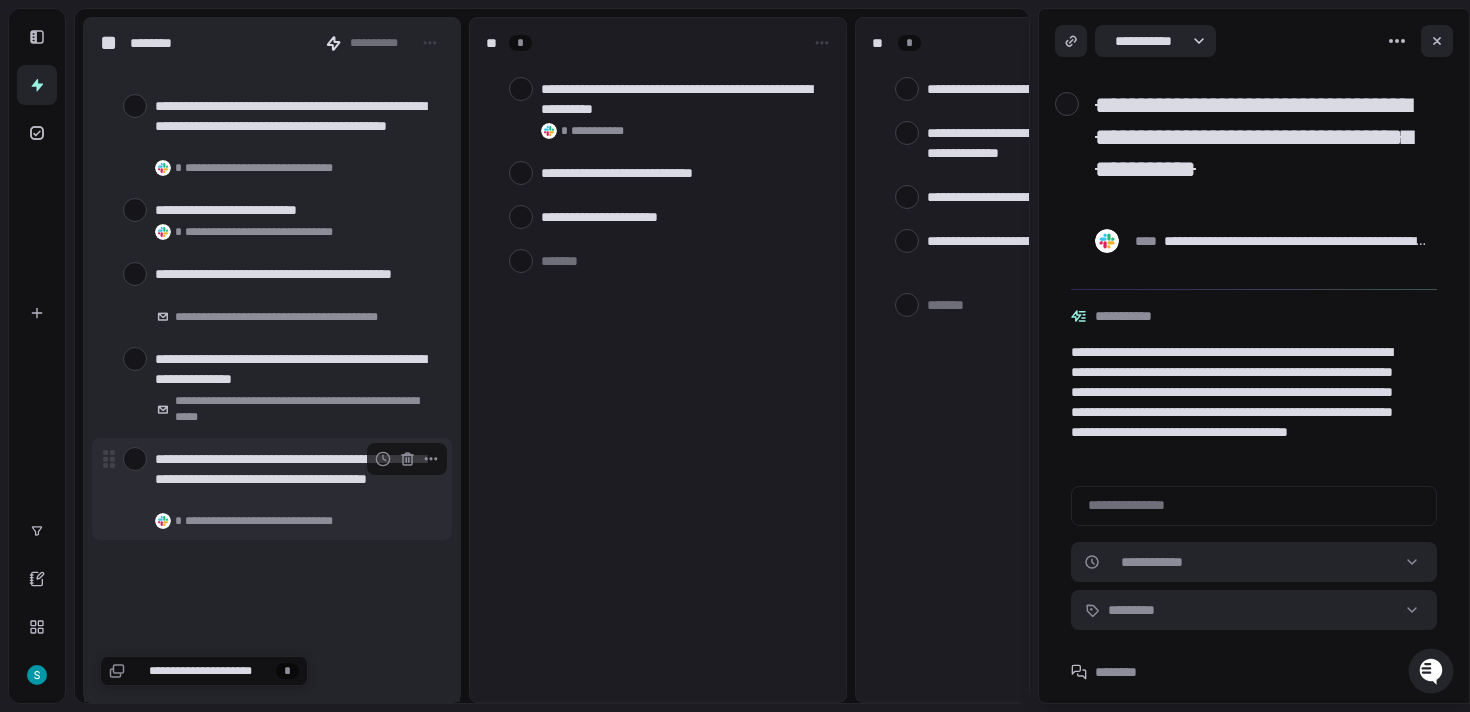 click at bounding box center [135, 459] 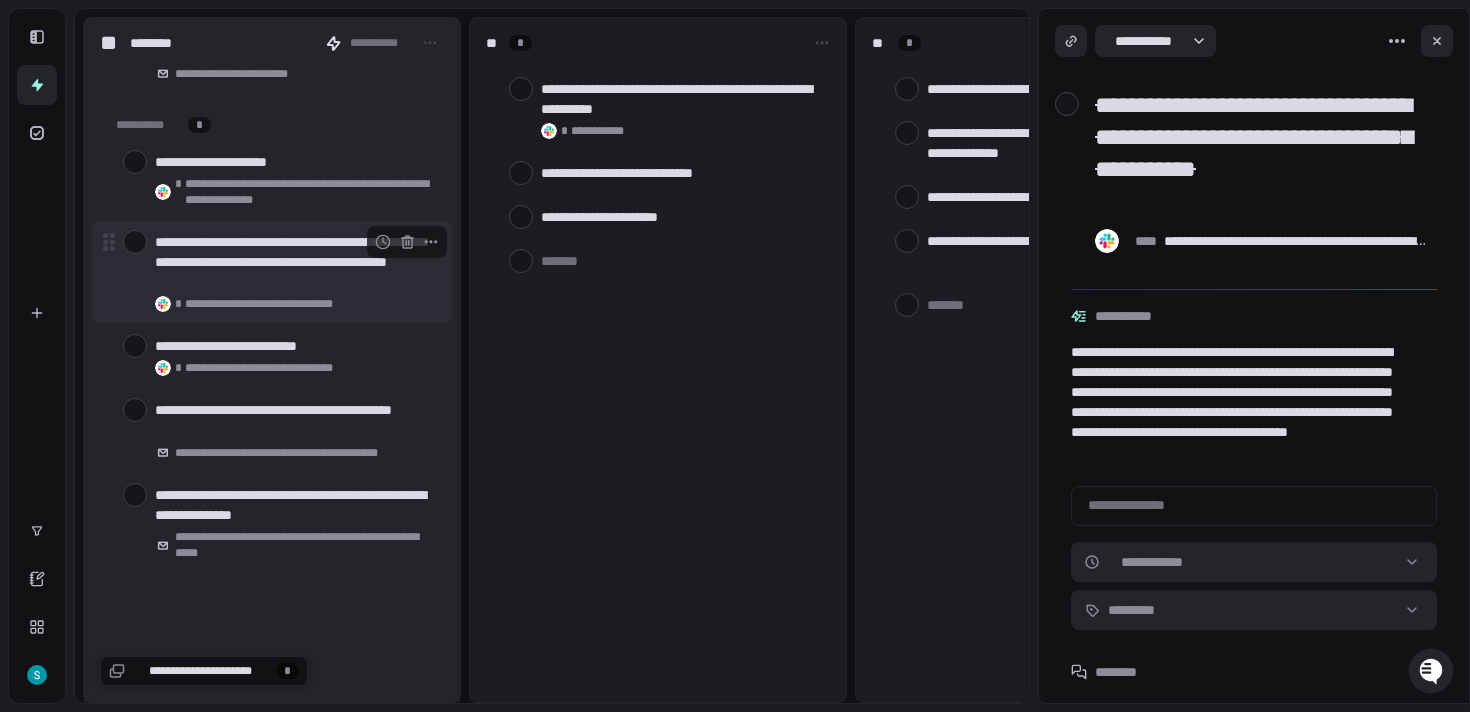 scroll, scrollTop: 5070, scrollLeft: 0, axis: vertical 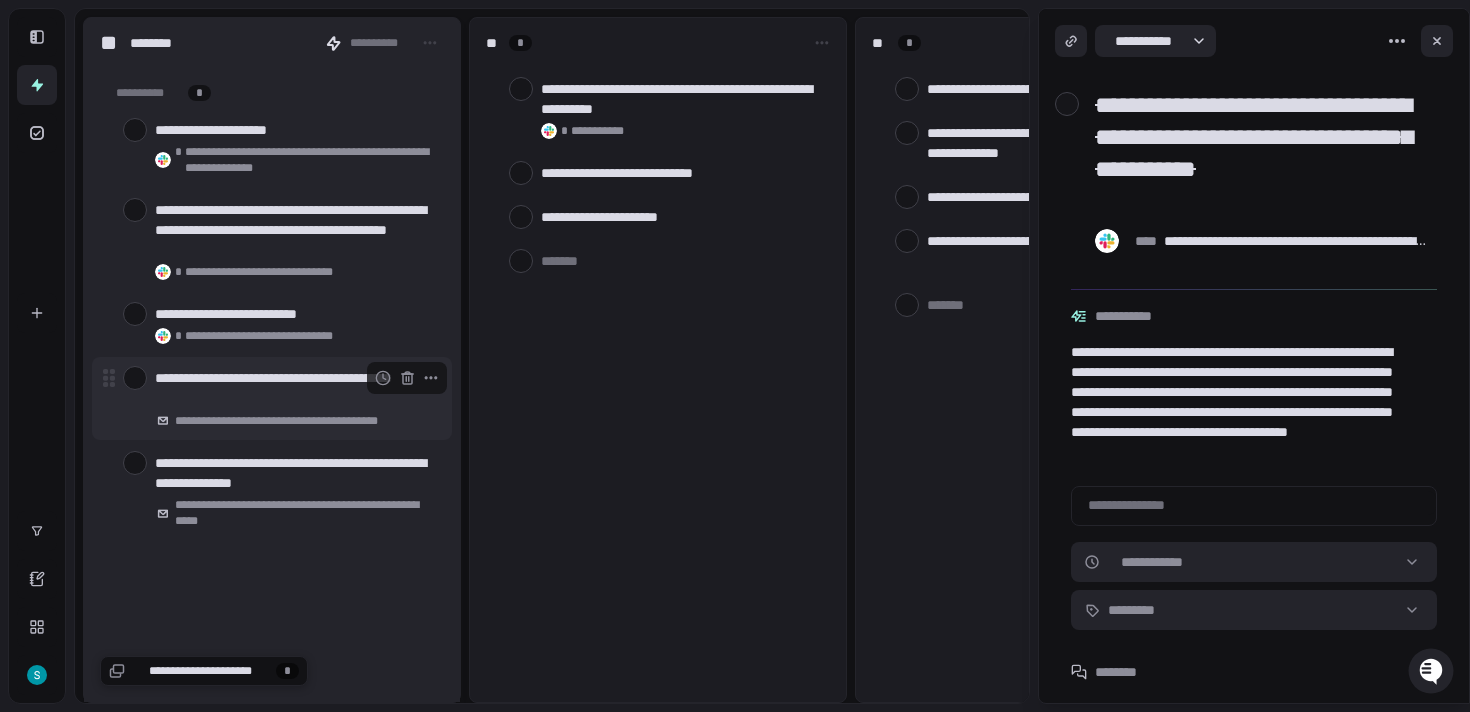 click at bounding box center [135, 378] 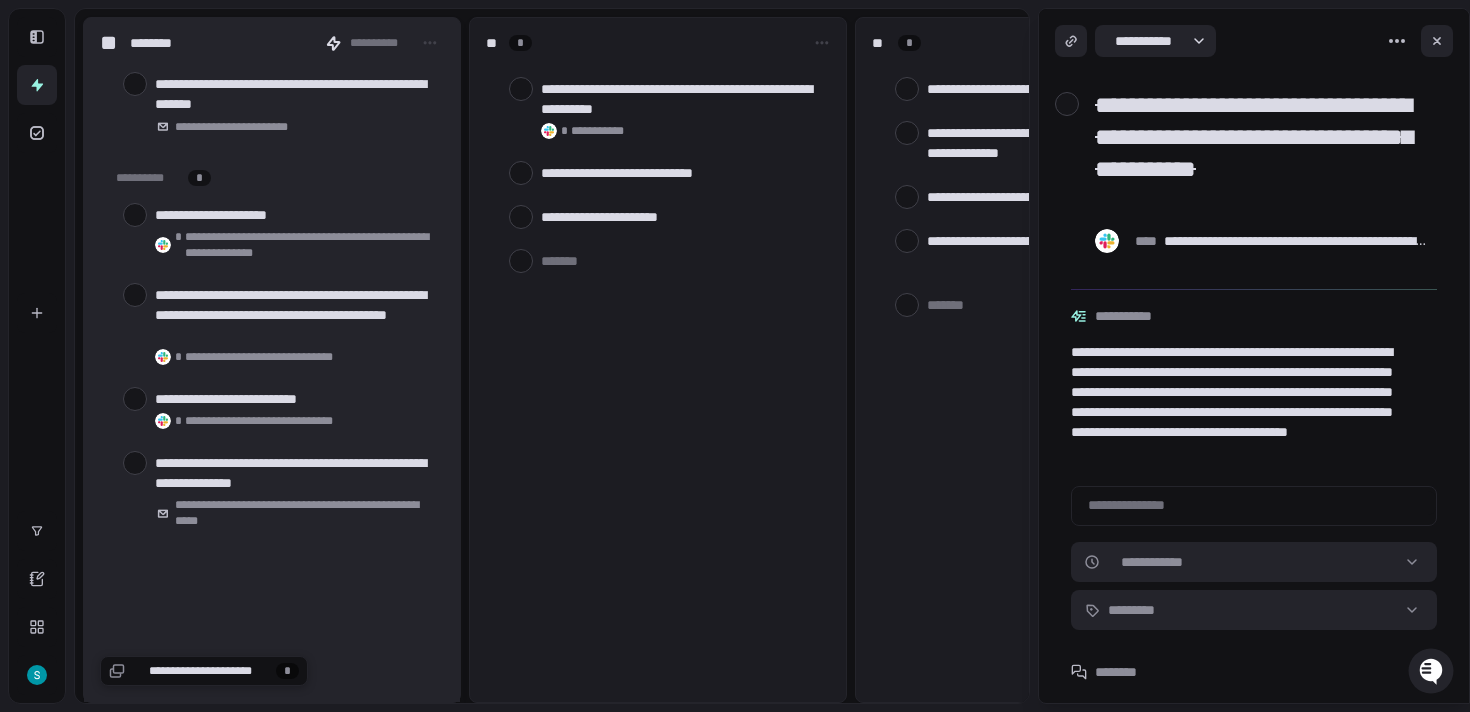 scroll, scrollTop: 4985, scrollLeft: 0, axis: vertical 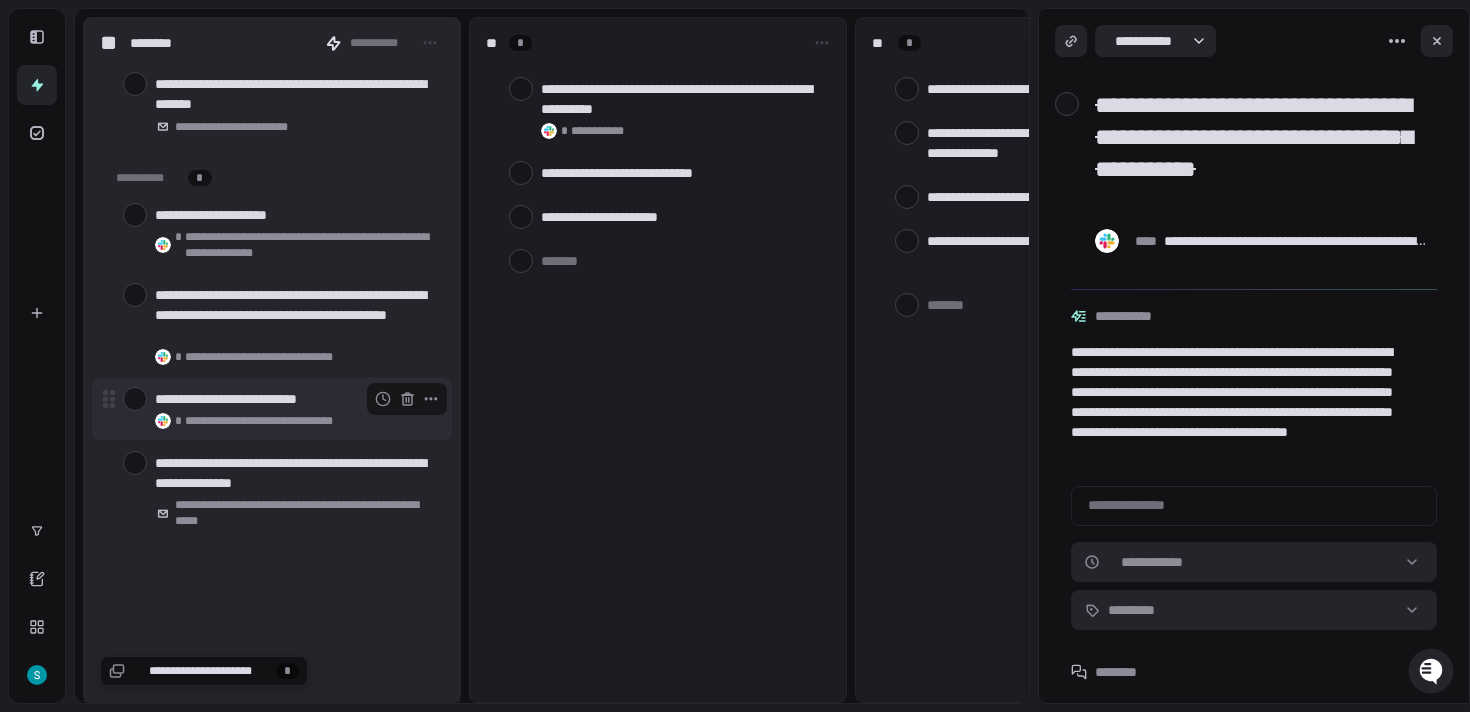 click at bounding box center [135, 399] 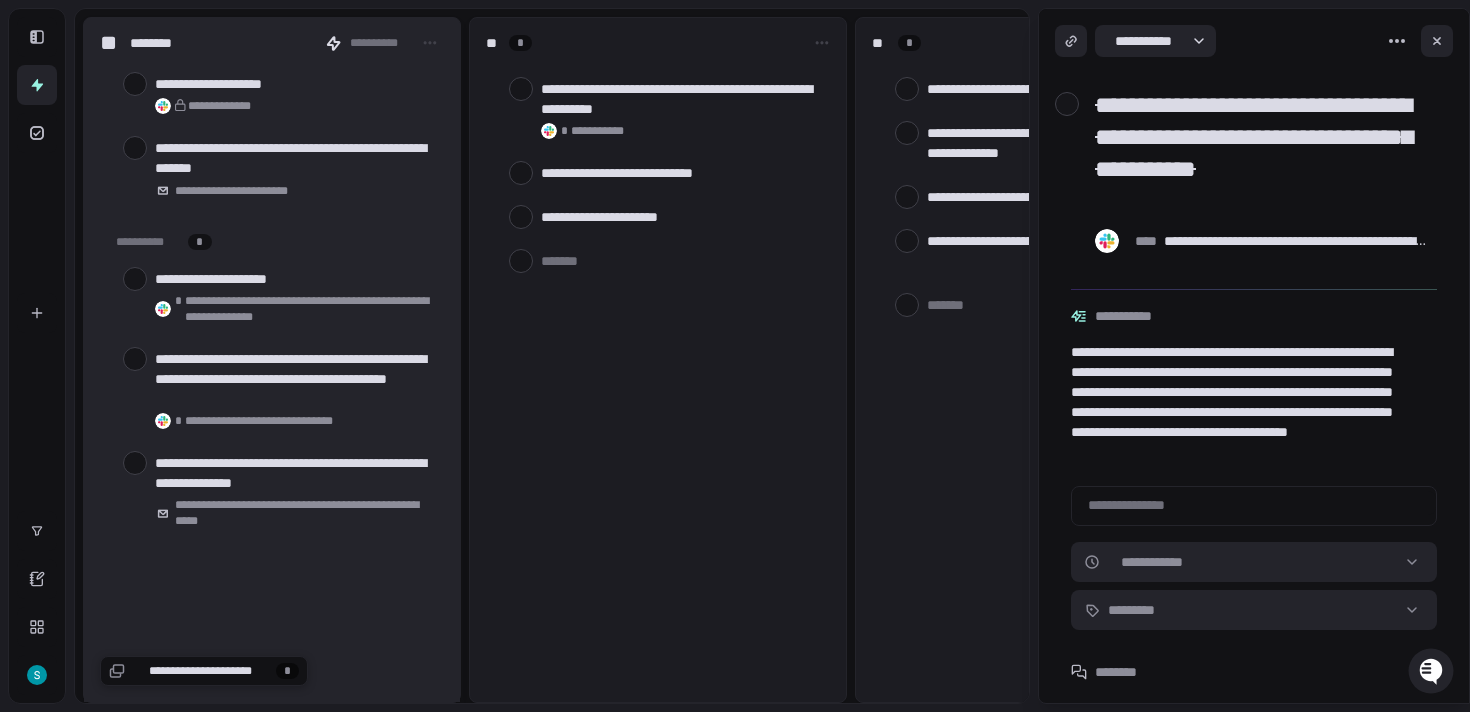 scroll, scrollTop: 4921, scrollLeft: 0, axis: vertical 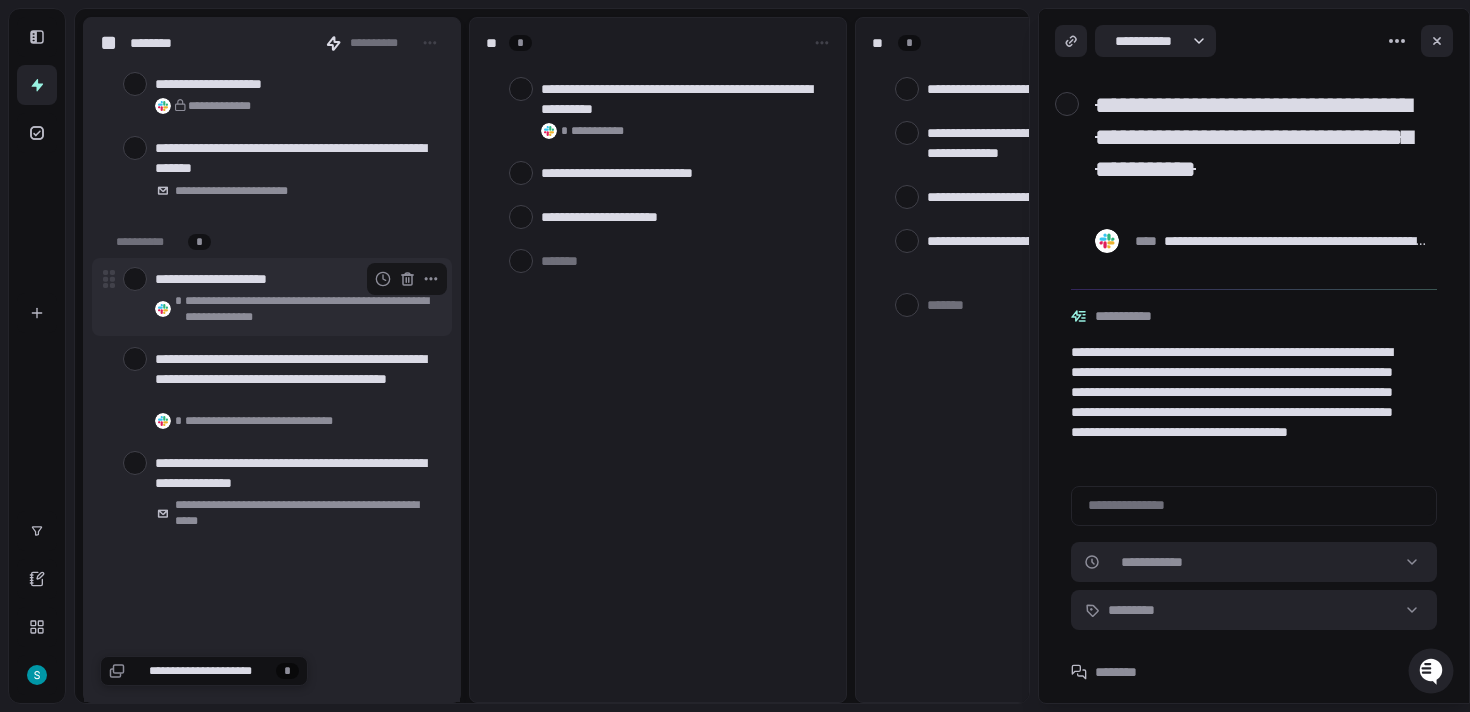 click on "**********" at bounding box center [310, 309] 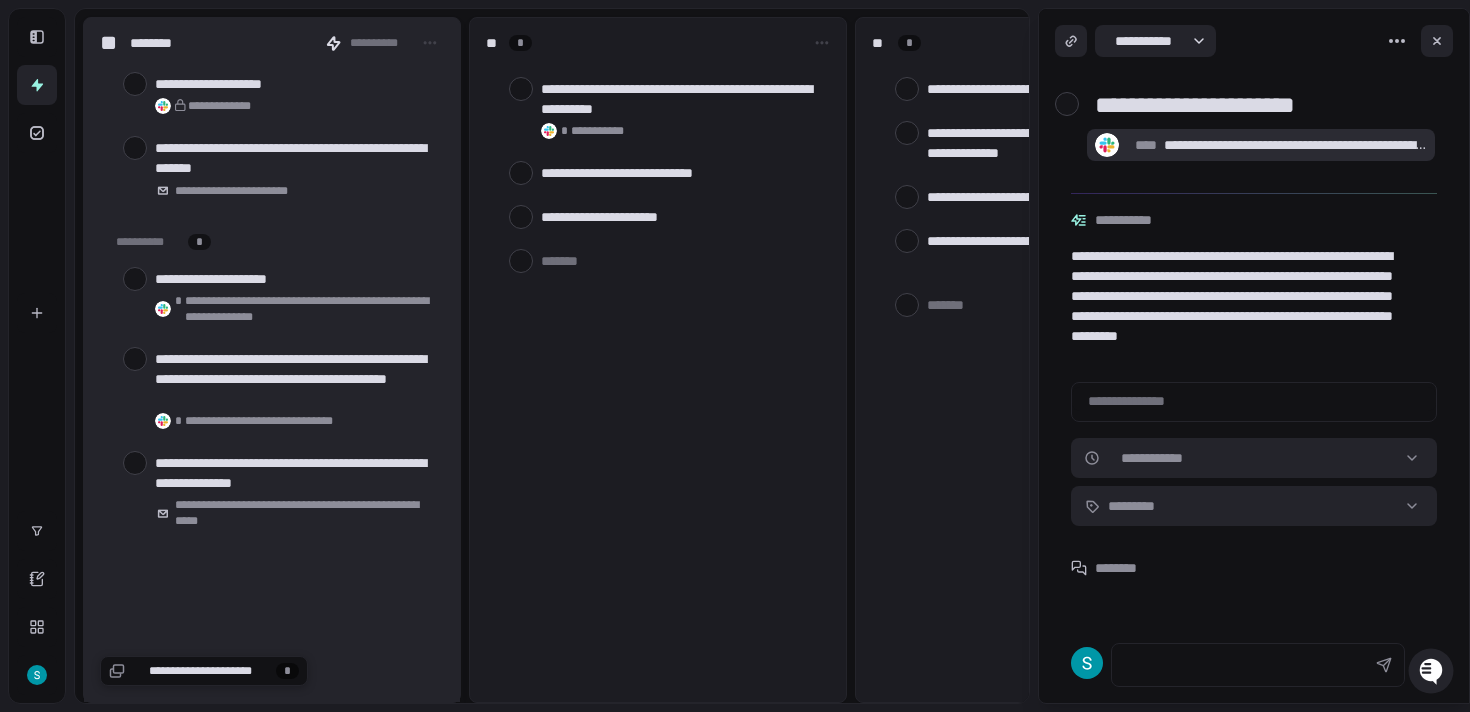 click on "**********" at bounding box center [1295, 145] 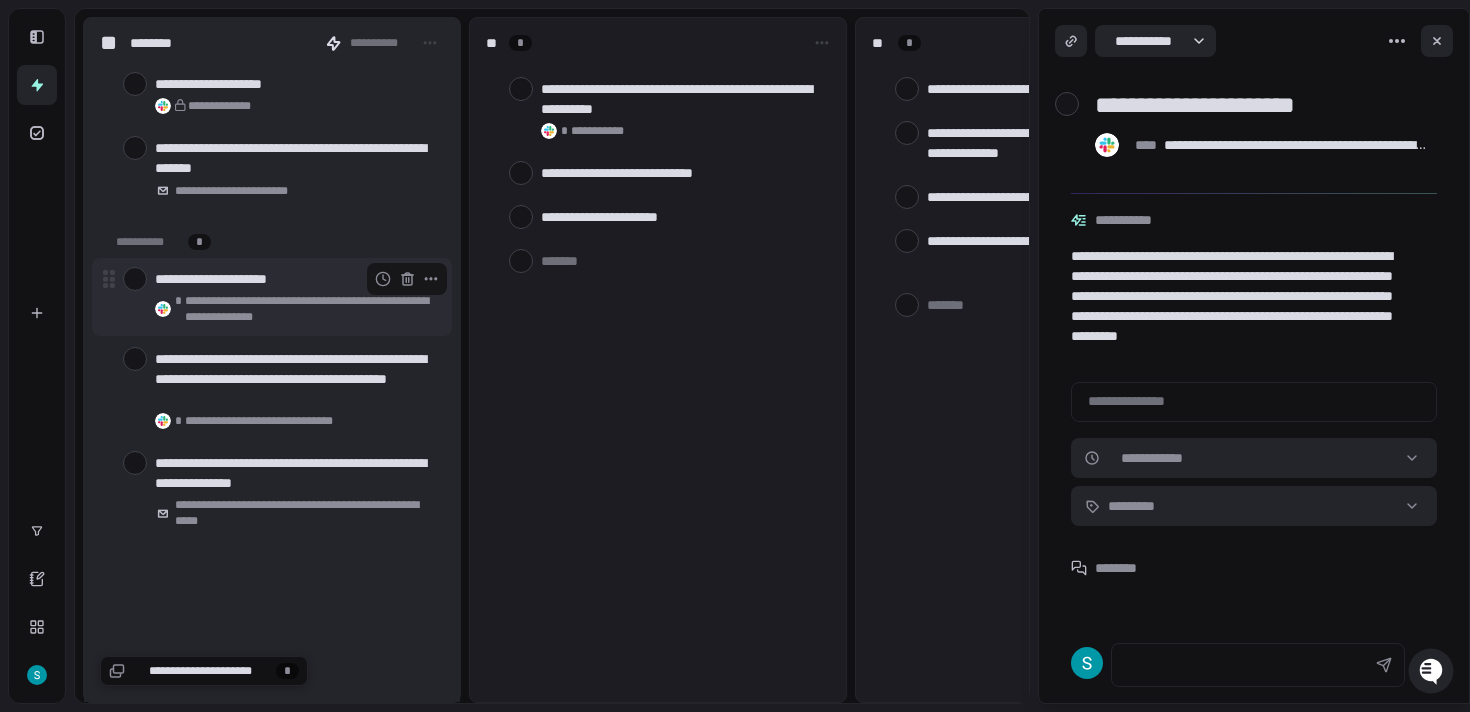 click at bounding box center (135, 279) 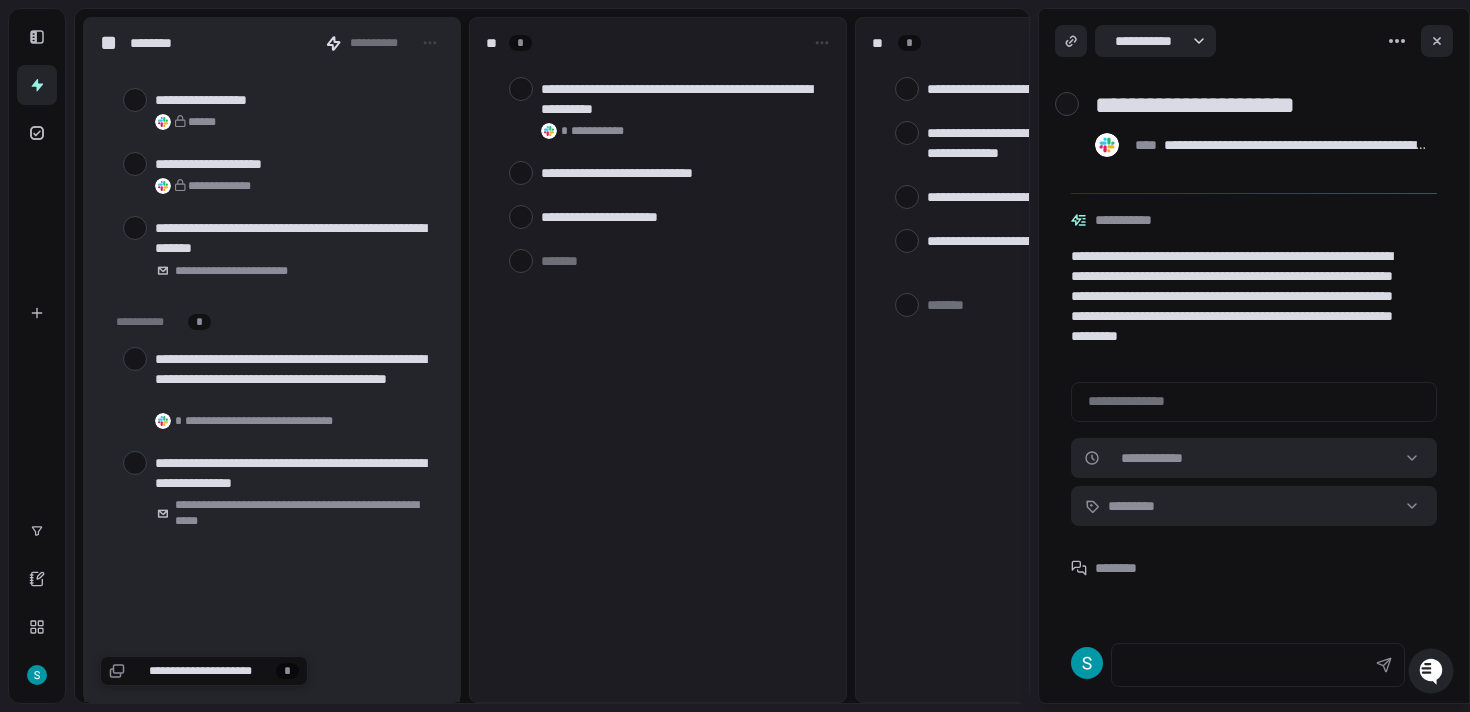 scroll, scrollTop: 4841, scrollLeft: 0, axis: vertical 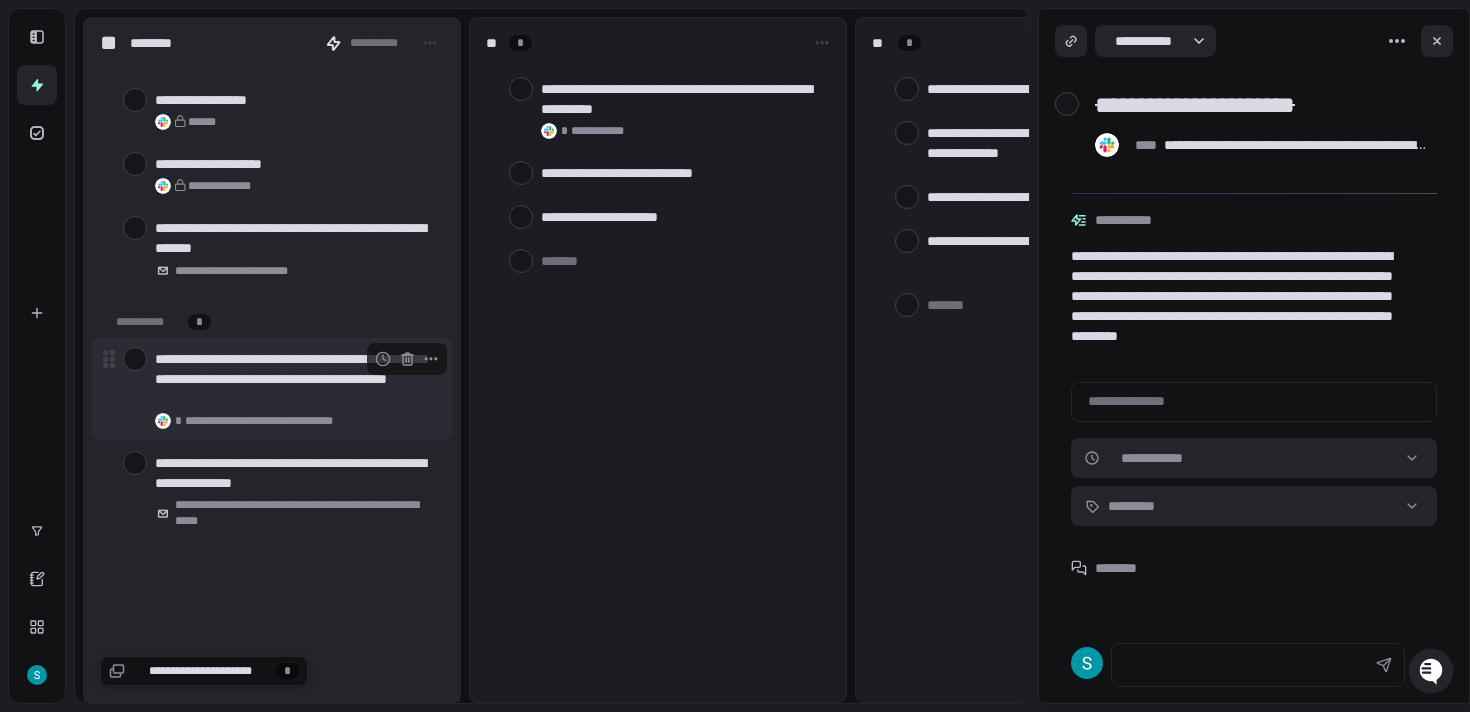 click at bounding box center (135, 359) 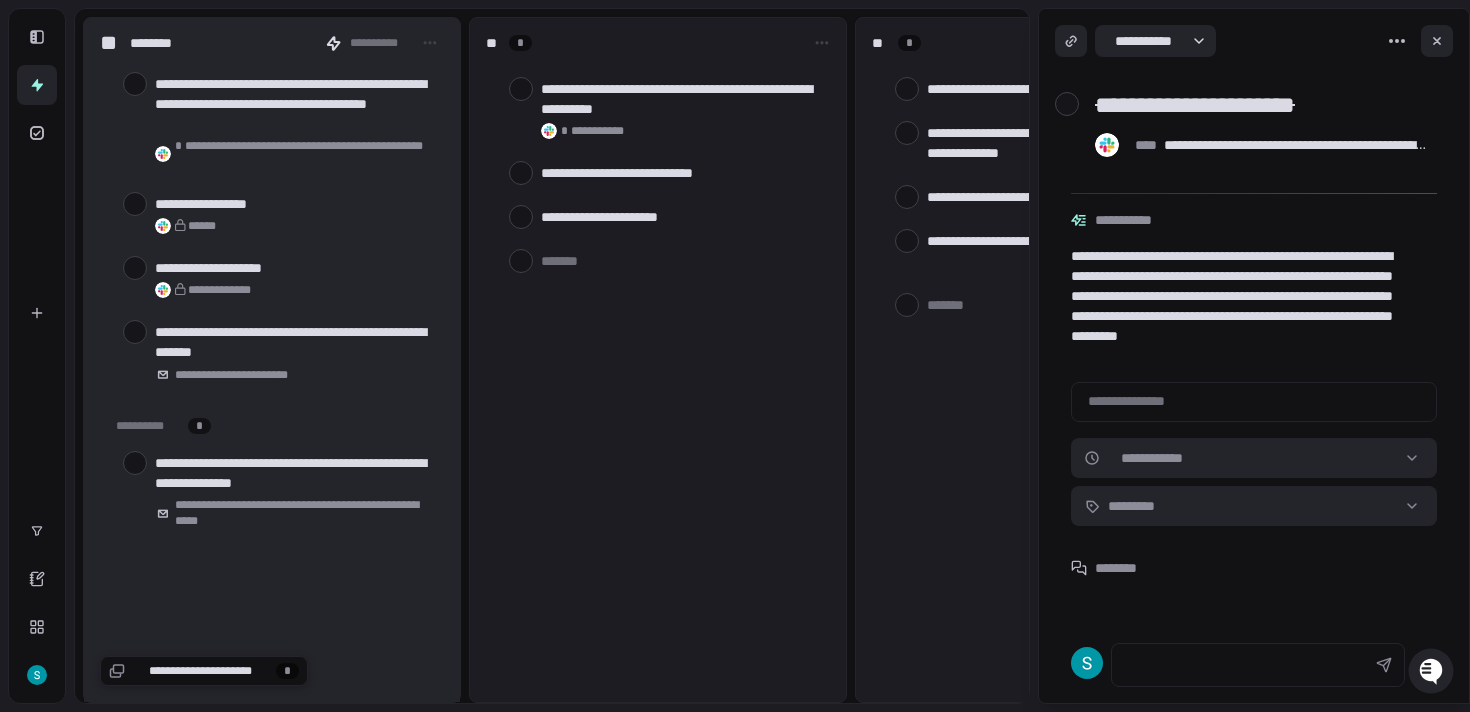 scroll, scrollTop: 4737, scrollLeft: 0, axis: vertical 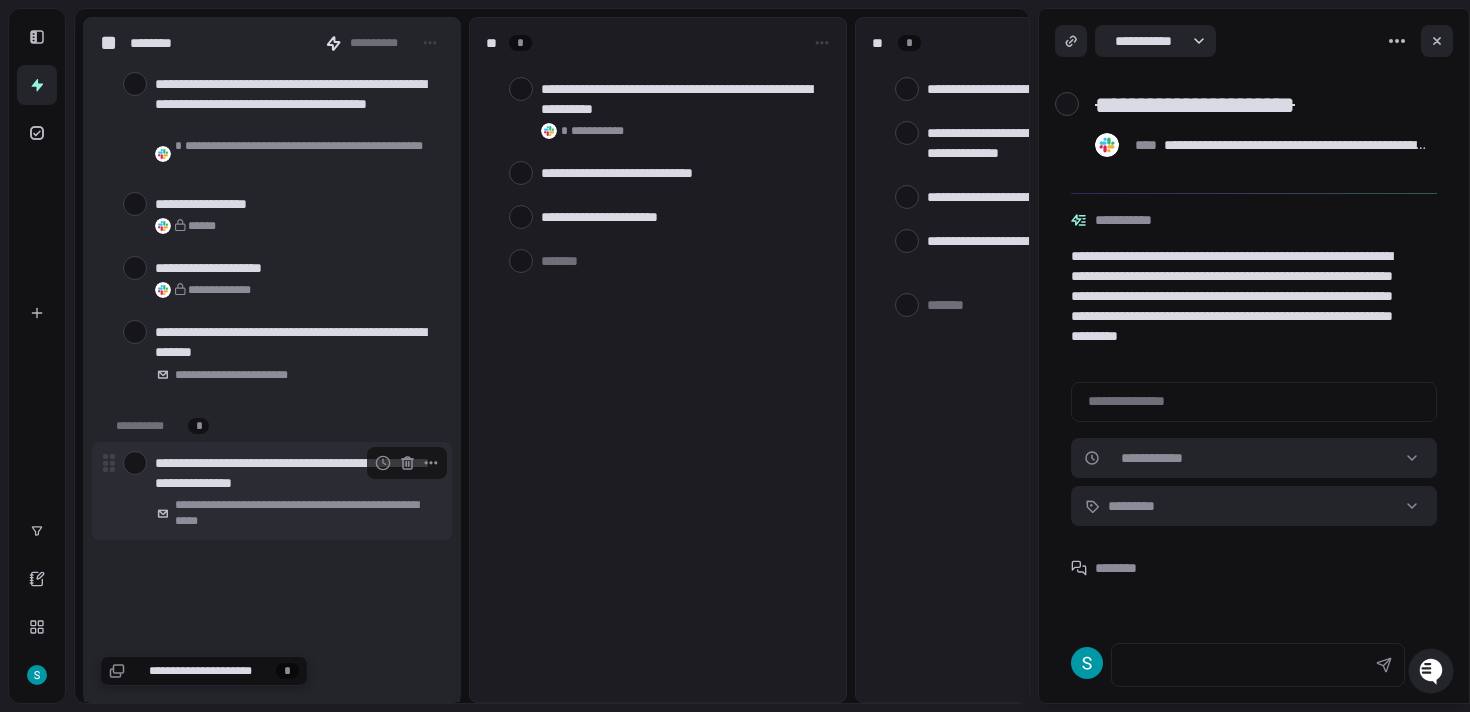 click on "**********" at bounding box center [295, 473] 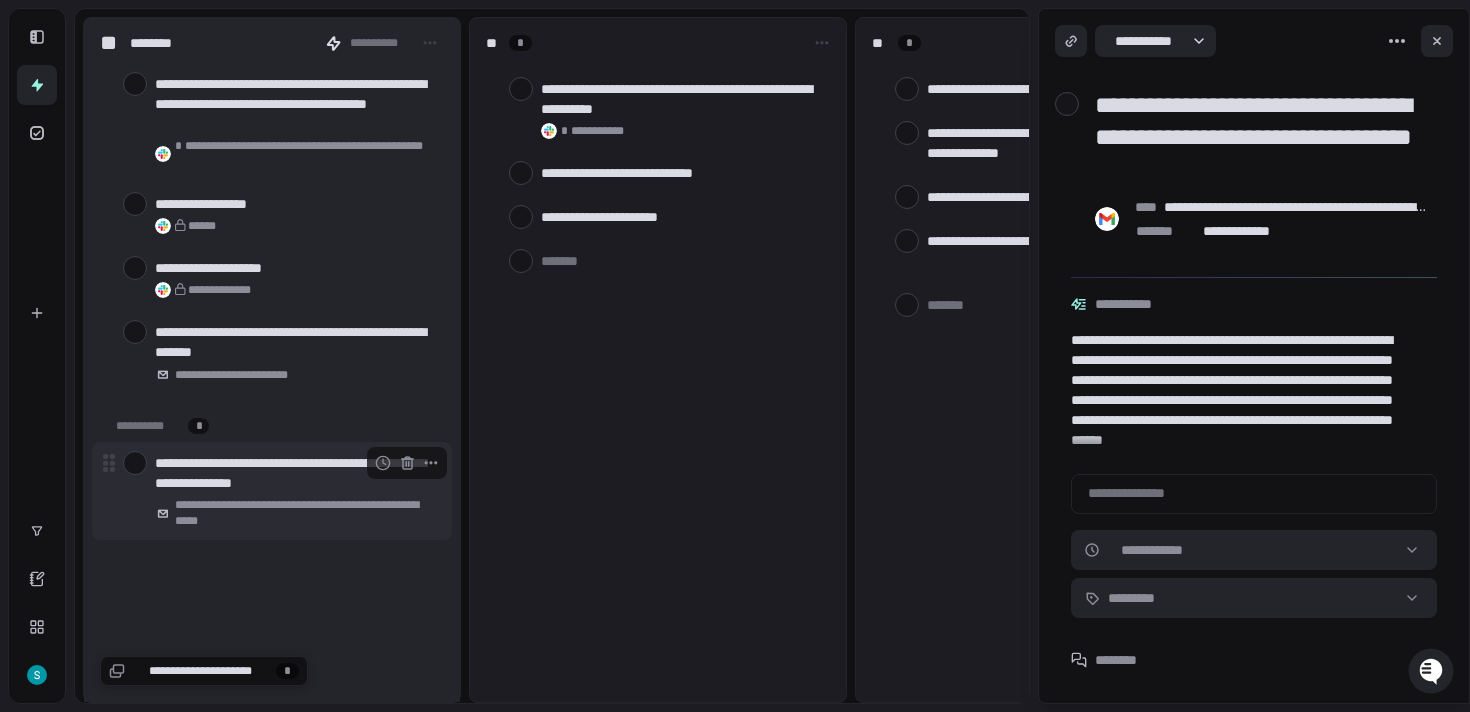 click at bounding box center (135, 463) 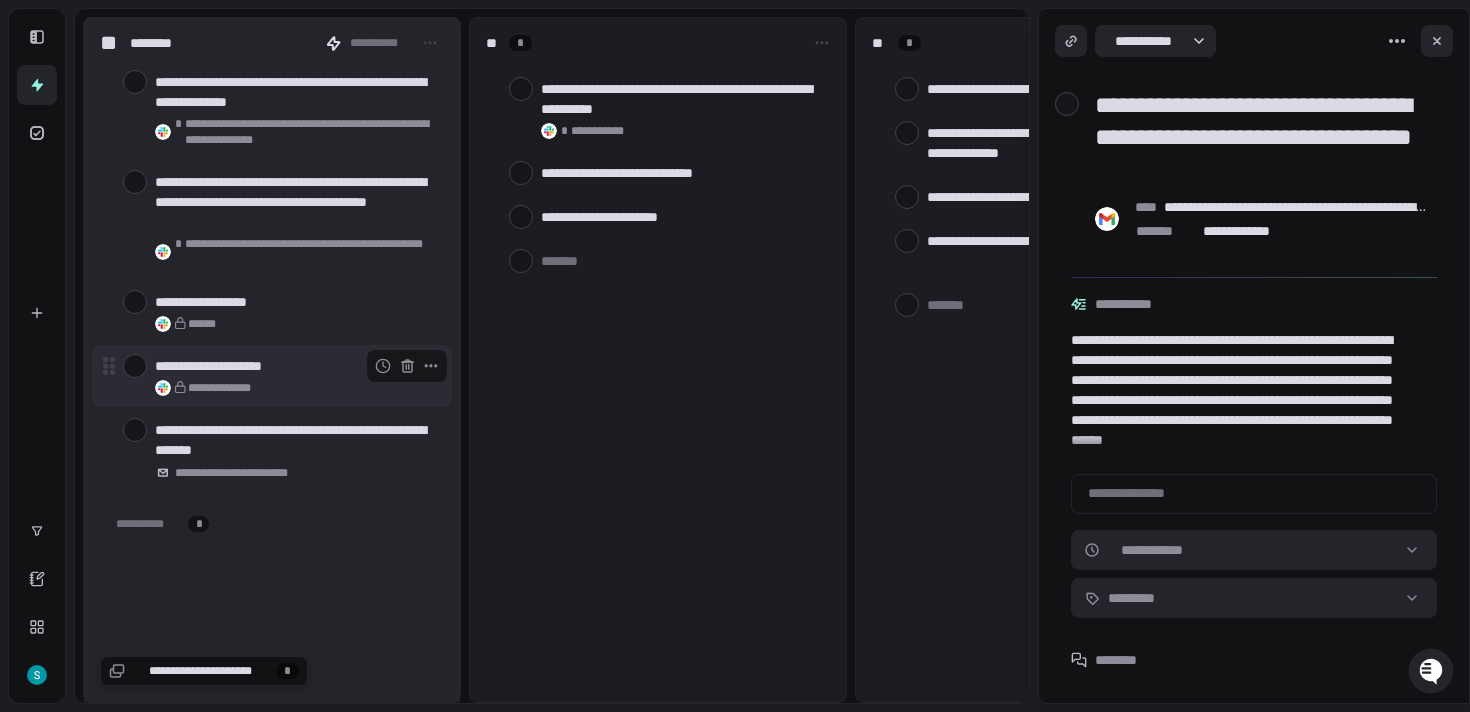 scroll, scrollTop: 4591, scrollLeft: 0, axis: vertical 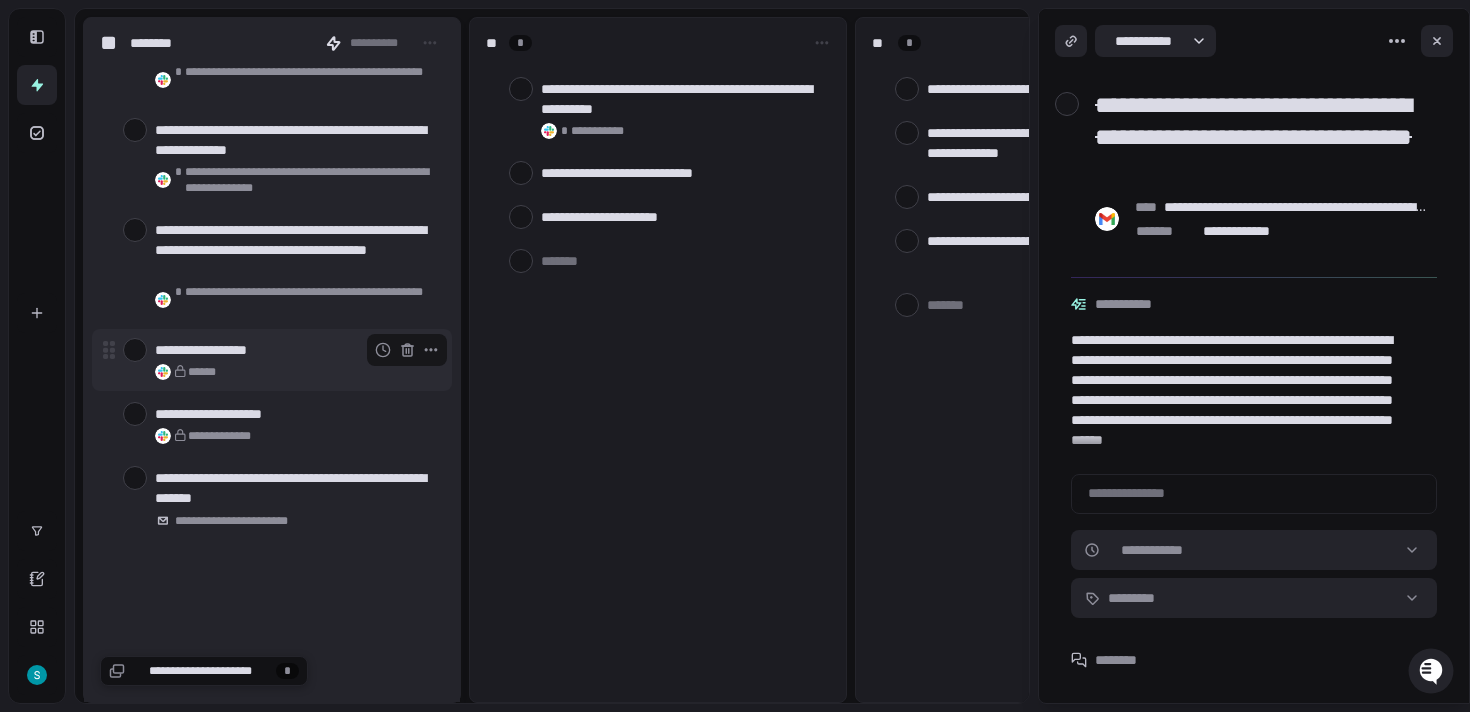 click at bounding box center (135, 350) 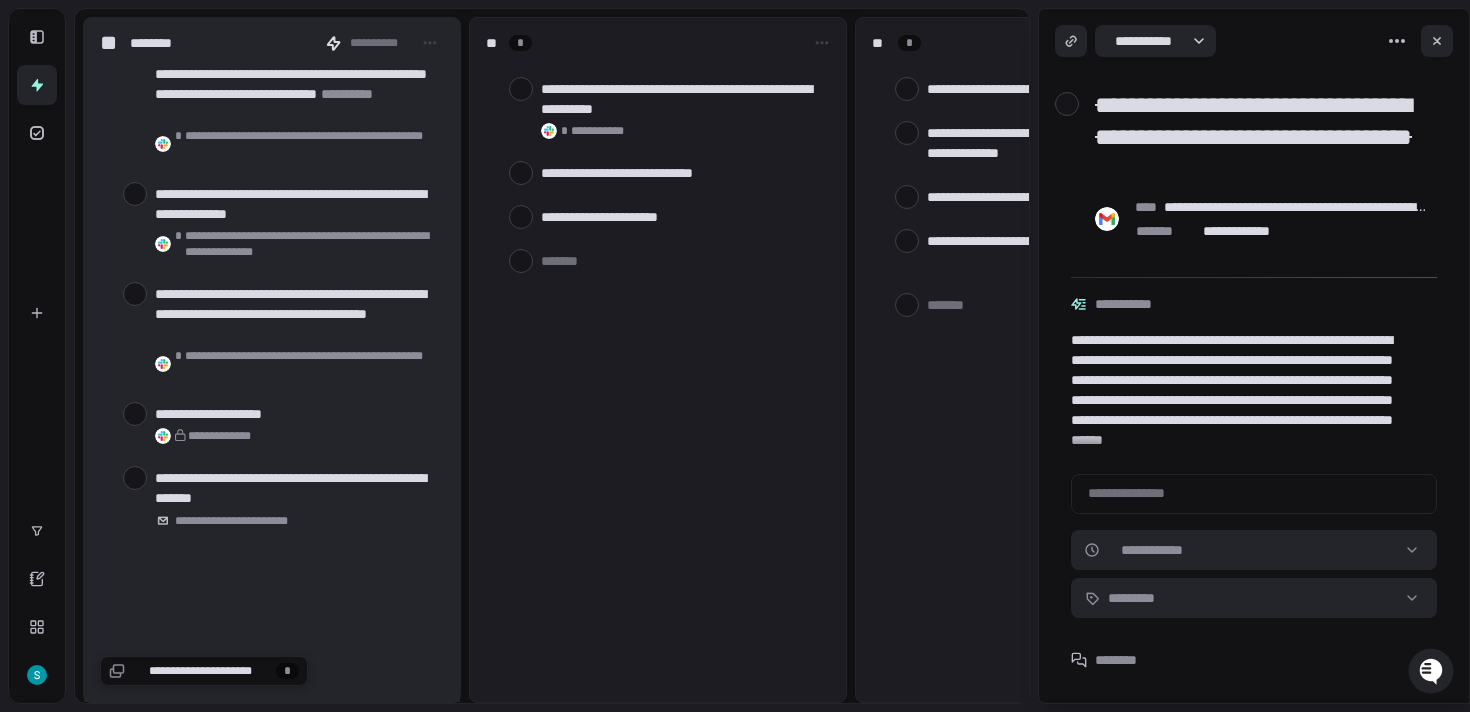 scroll, scrollTop: 4527, scrollLeft: 0, axis: vertical 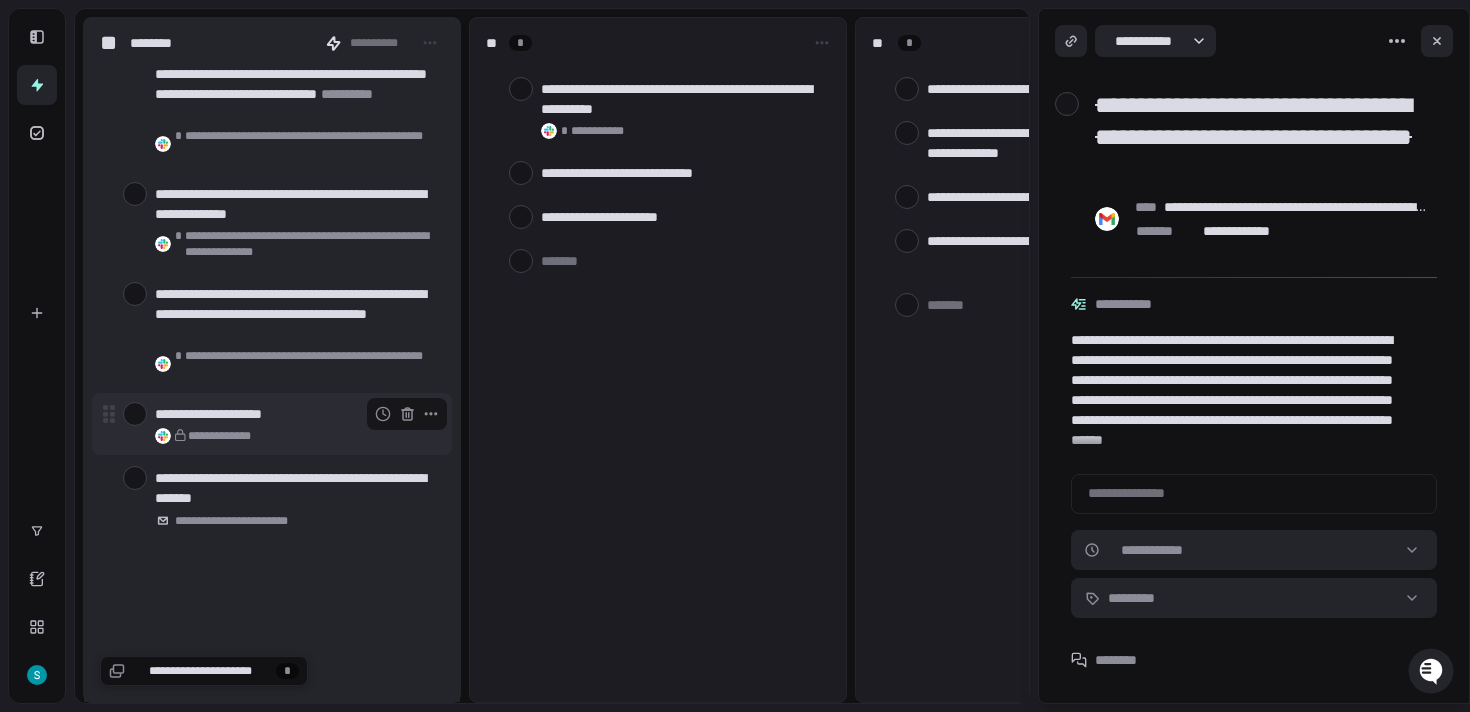 click at bounding box center (135, 414) 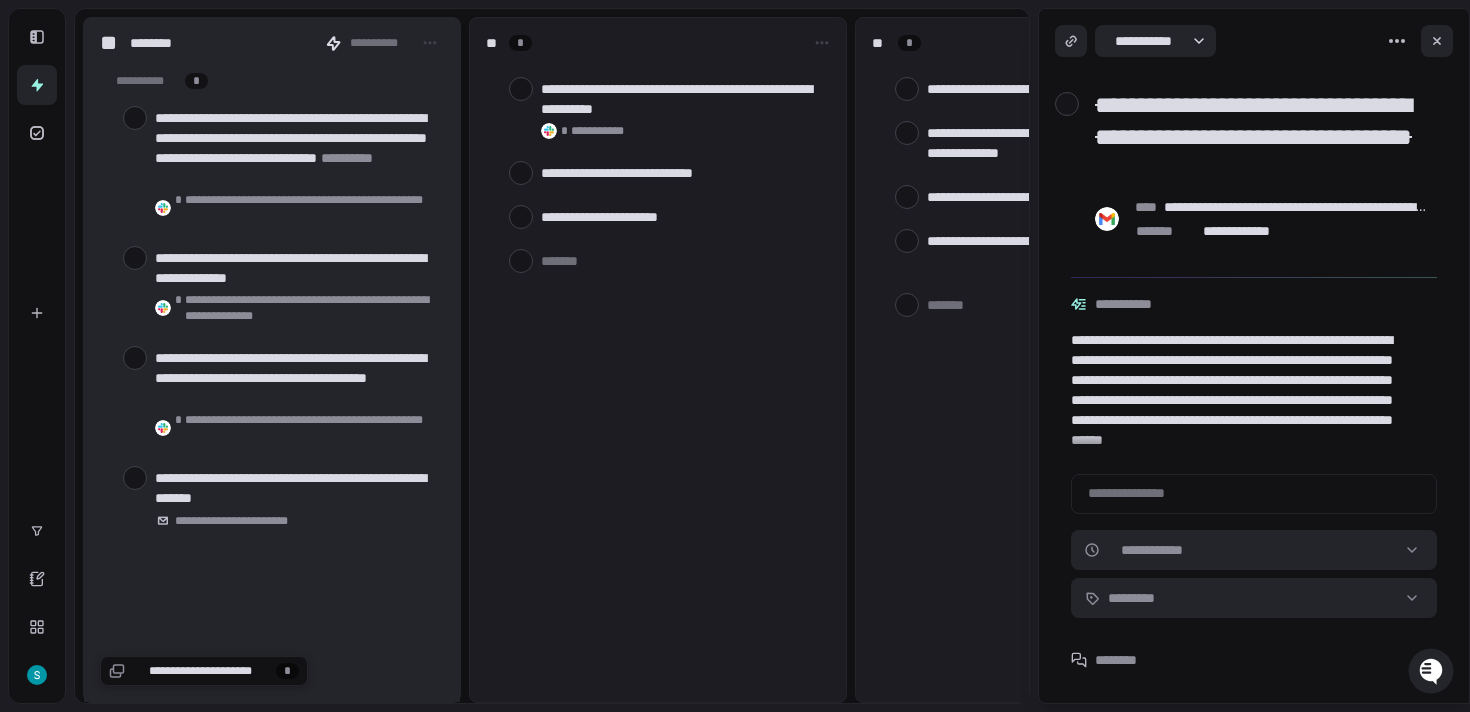 scroll, scrollTop: 4463, scrollLeft: 0, axis: vertical 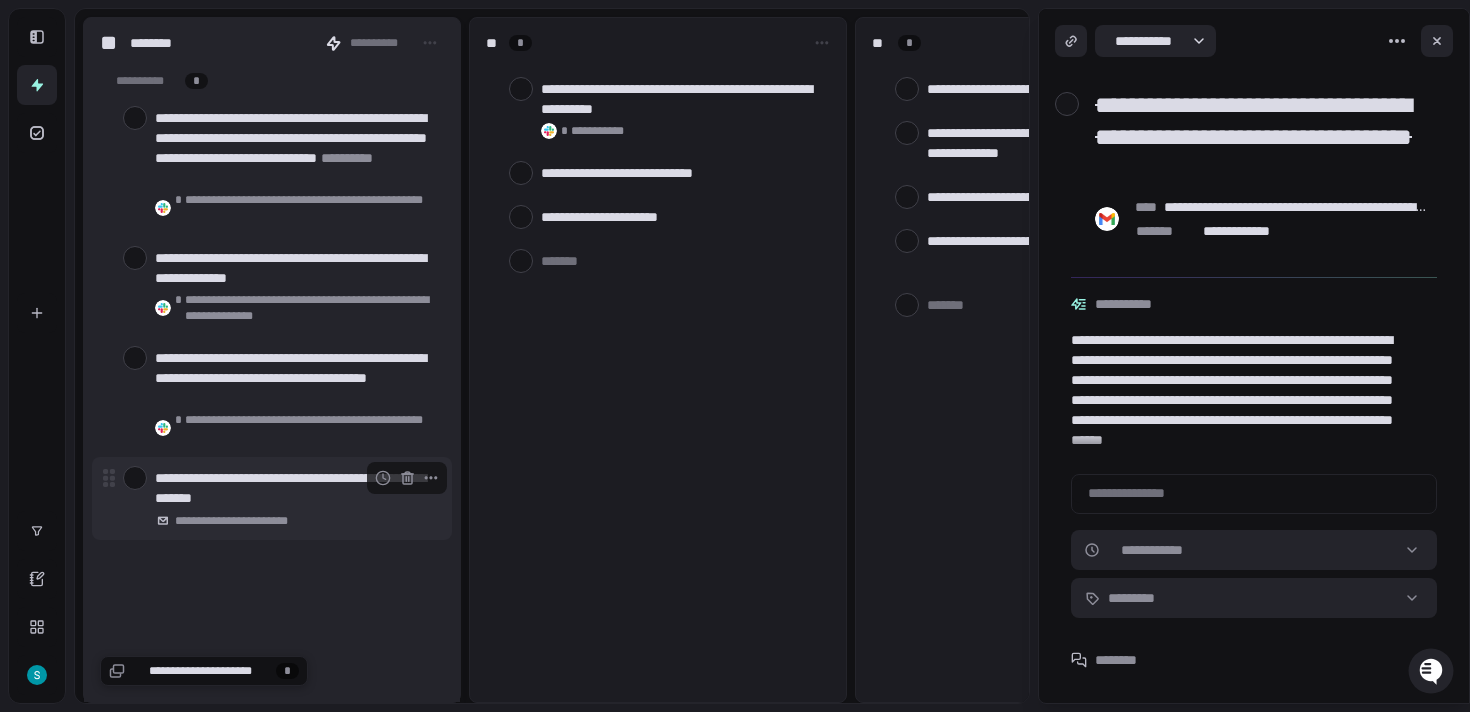 click on "**********" at bounding box center (295, 488) 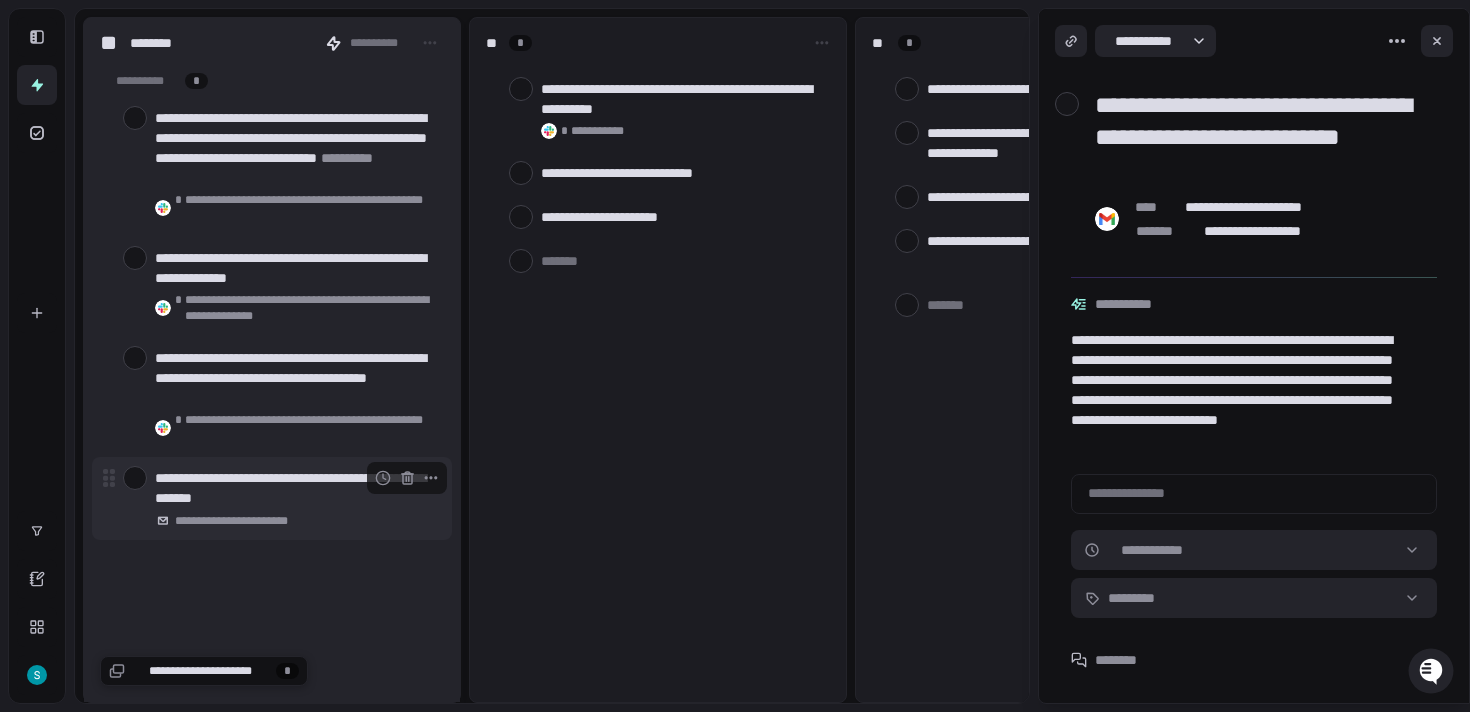 click at bounding box center (135, 478) 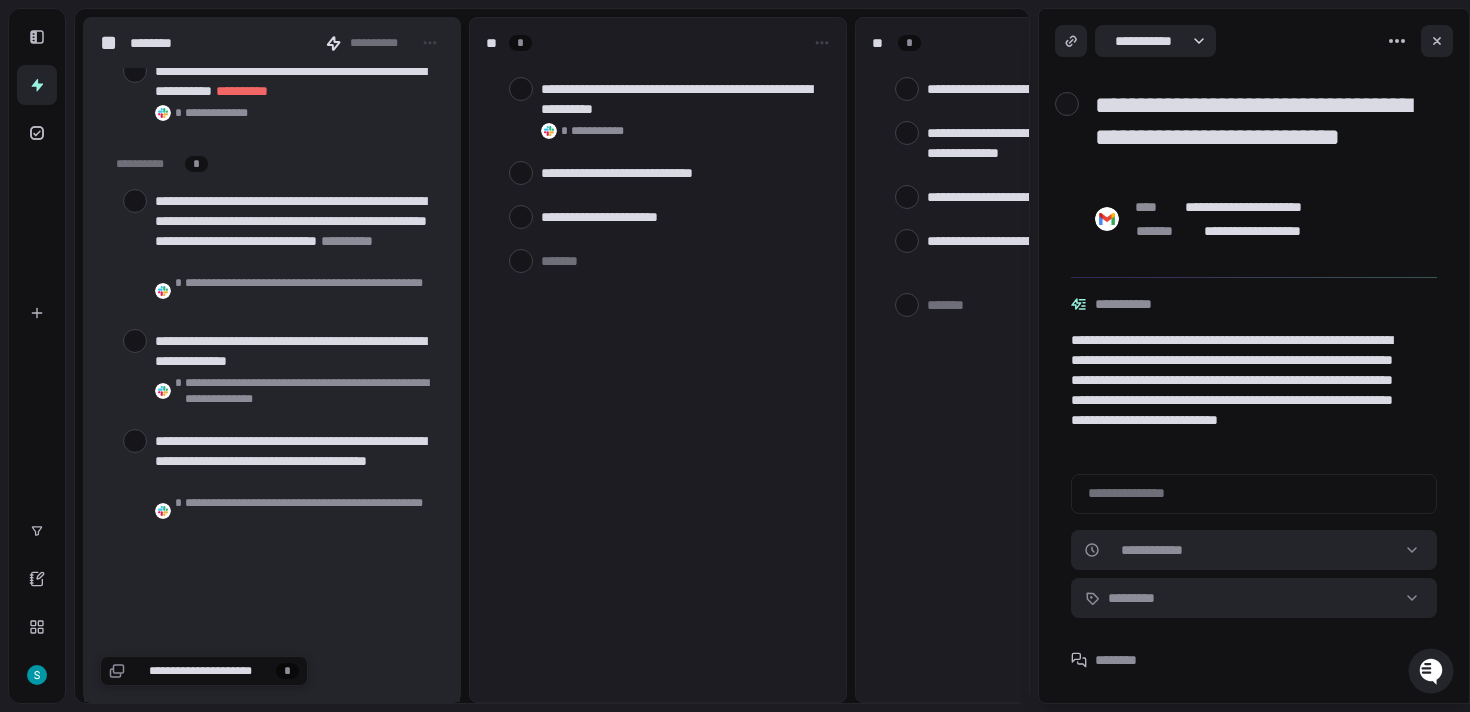 scroll, scrollTop: 4378, scrollLeft: 0, axis: vertical 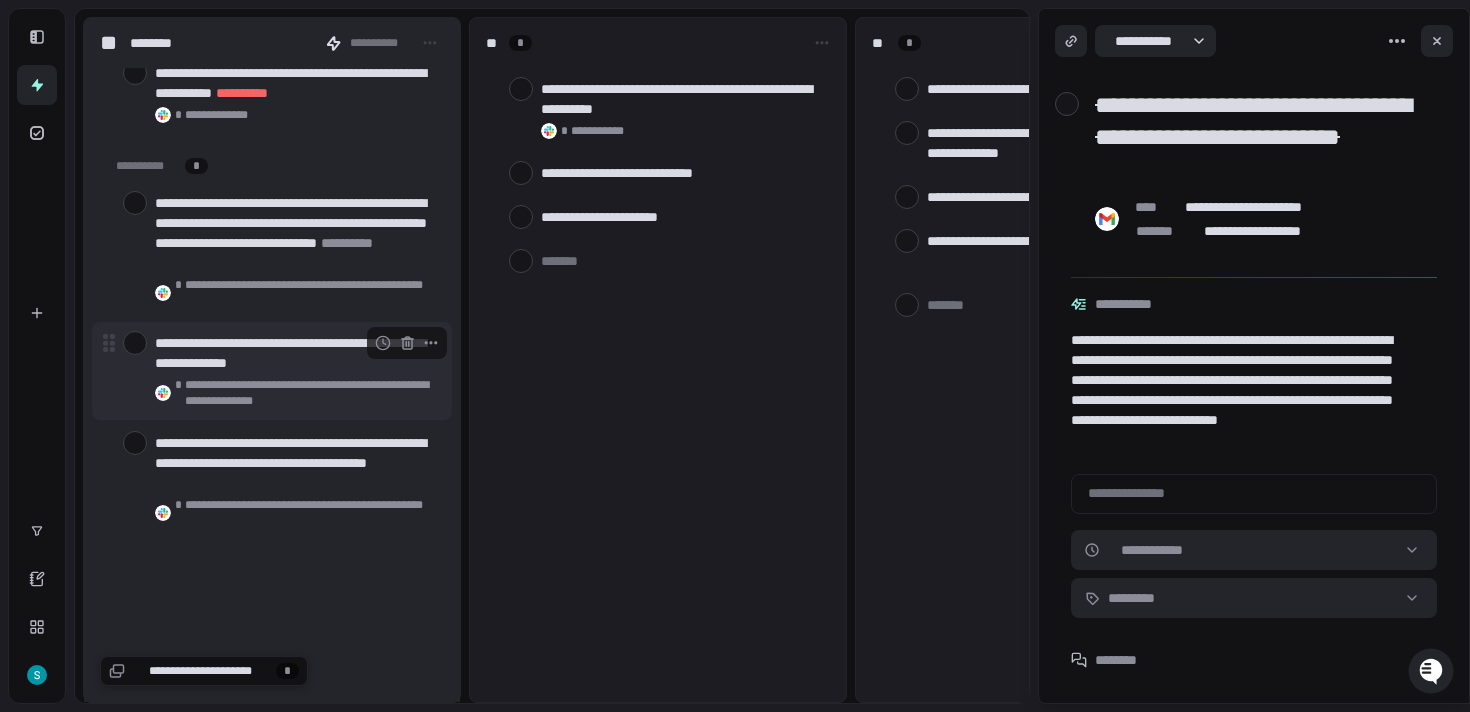 click at bounding box center (135, 343) 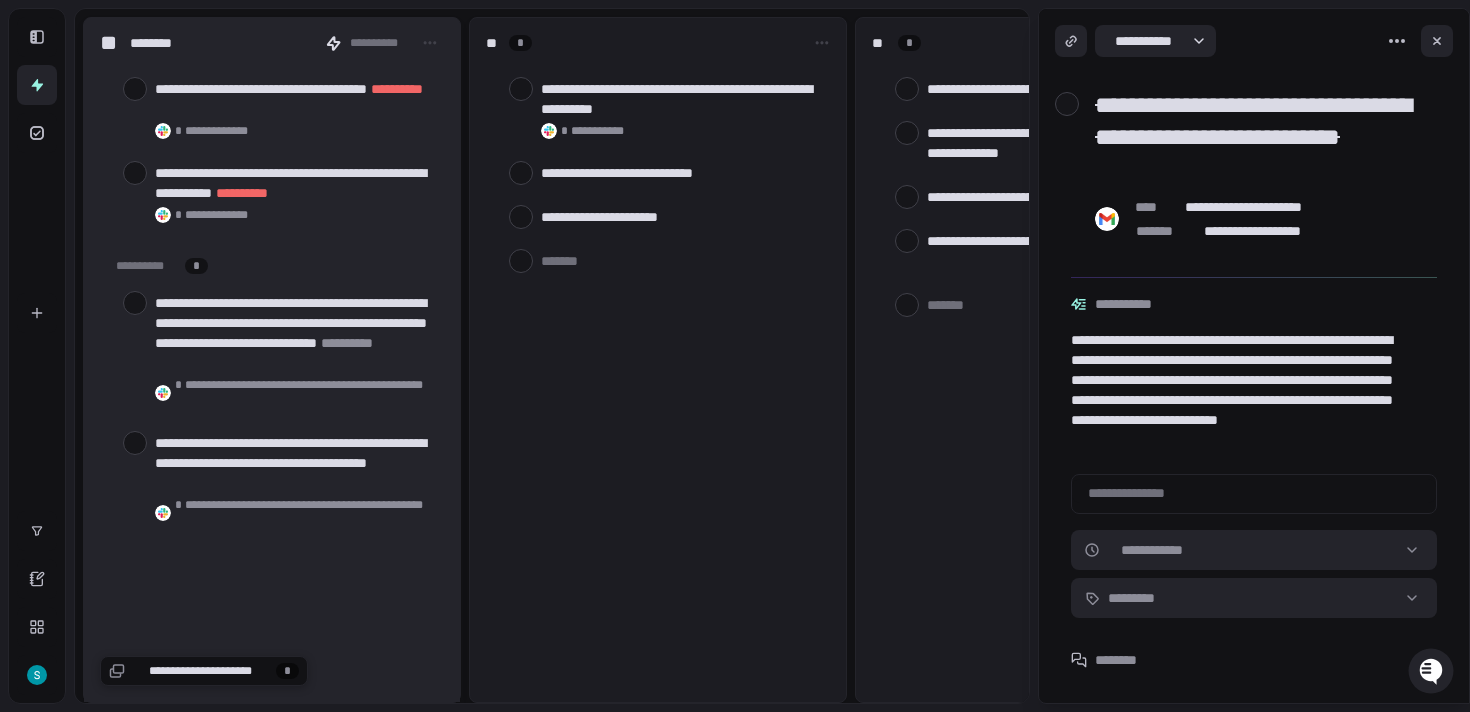 scroll, scrollTop: 4278, scrollLeft: 0, axis: vertical 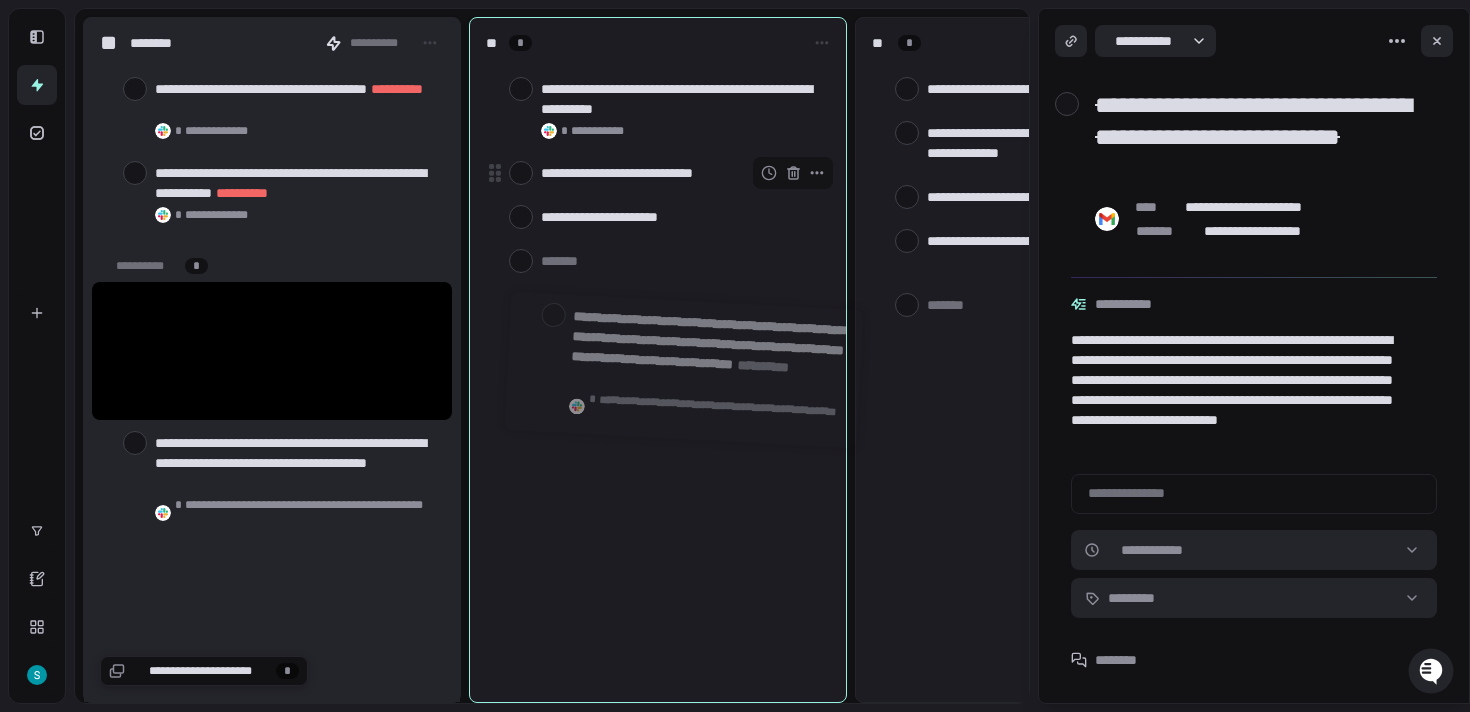 drag, startPoint x: 187, startPoint y: 312, endPoint x: 601, endPoint y: 328, distance: 414.30905 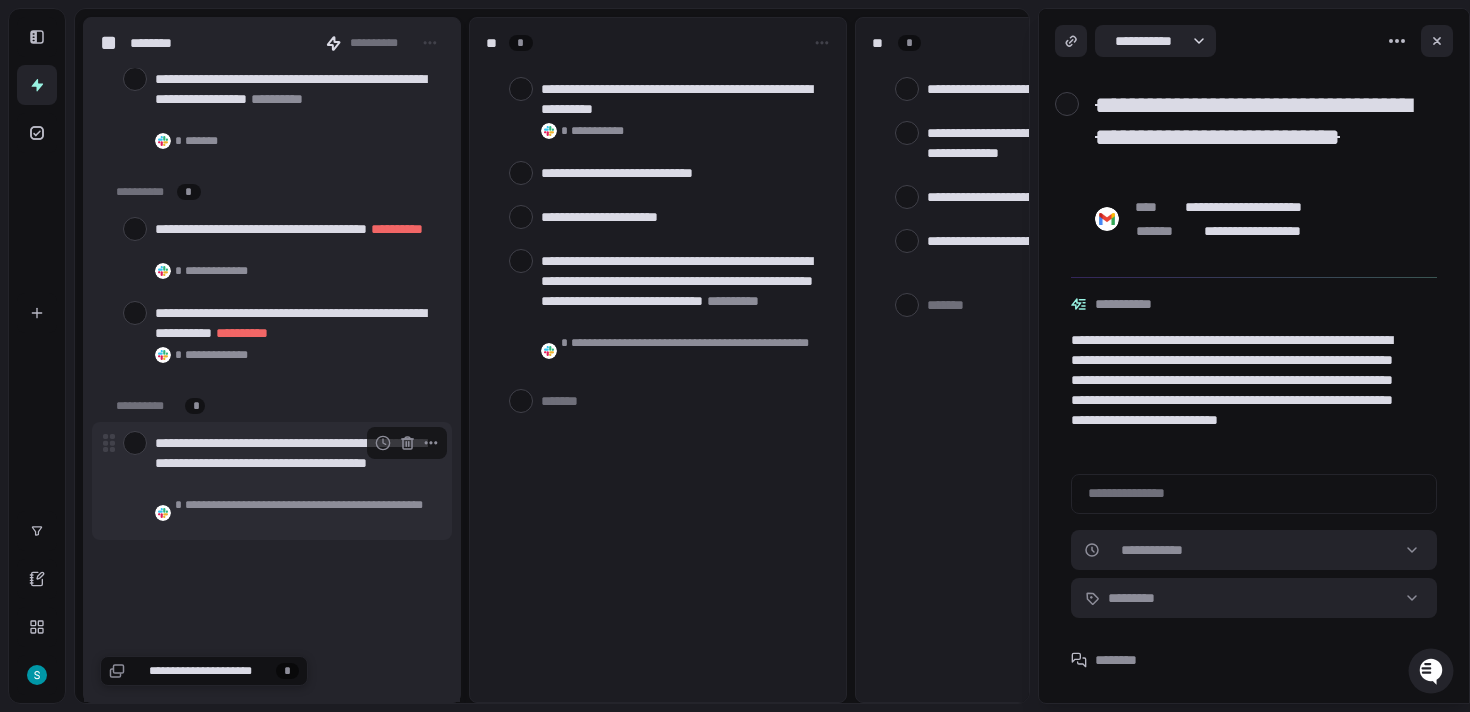 click at bounding box center (135, 443) 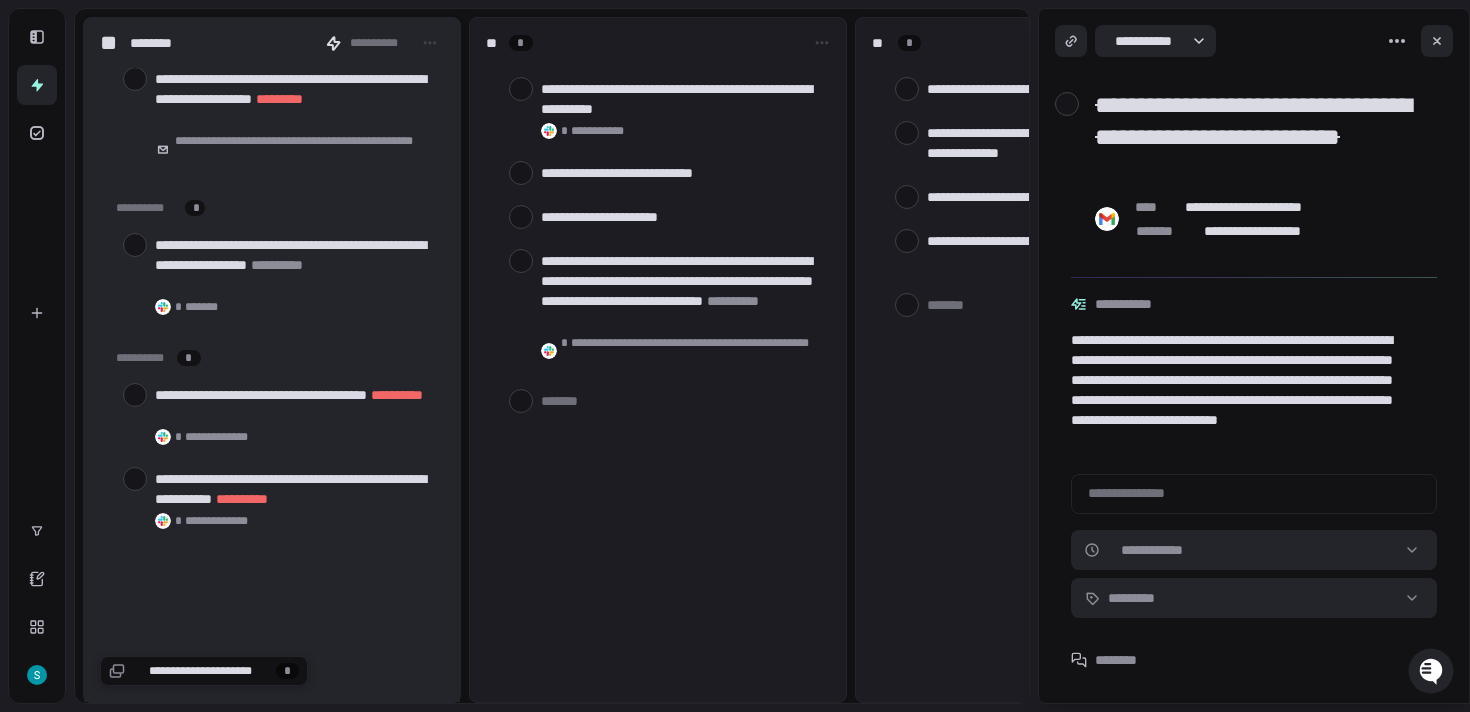 scroll, scrollTop: 3972, scrollLeft: 0, axis: vertical 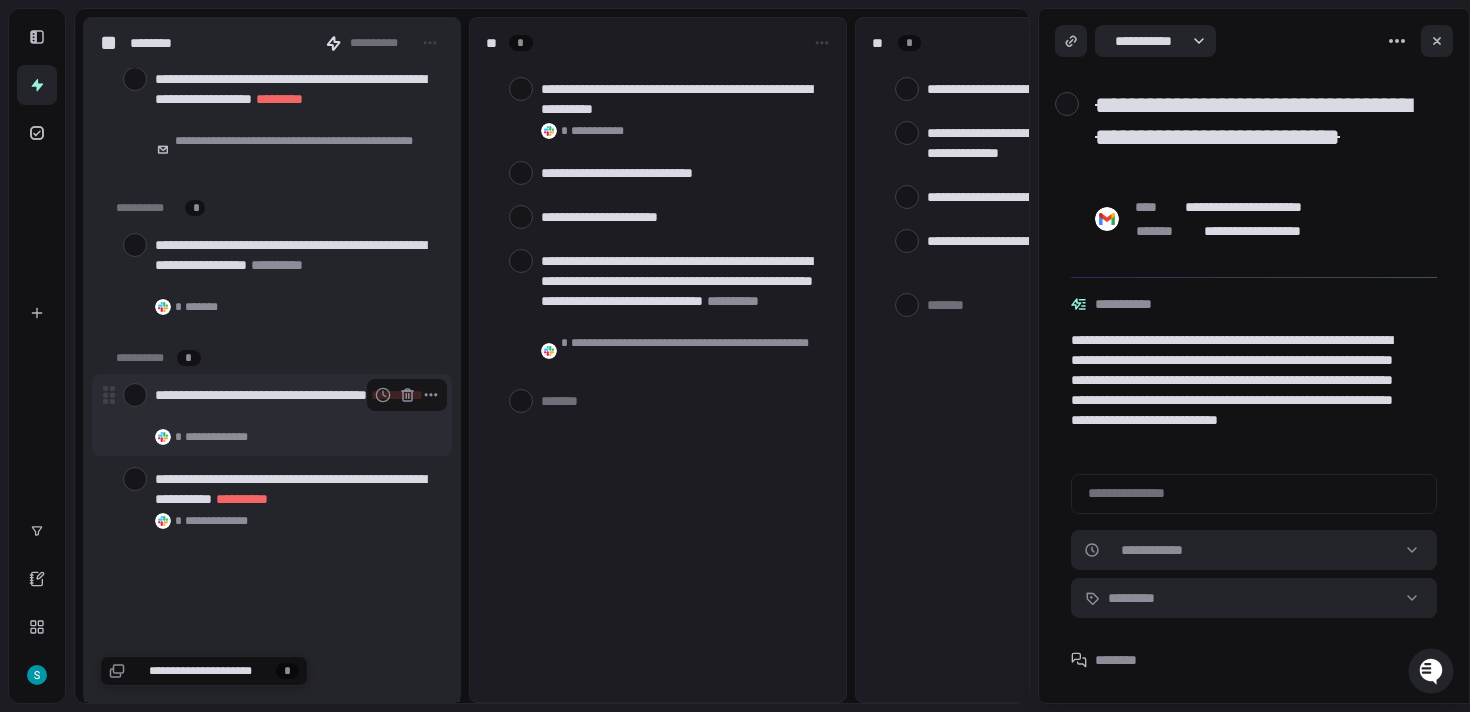 click at bounding box center (135, 395) 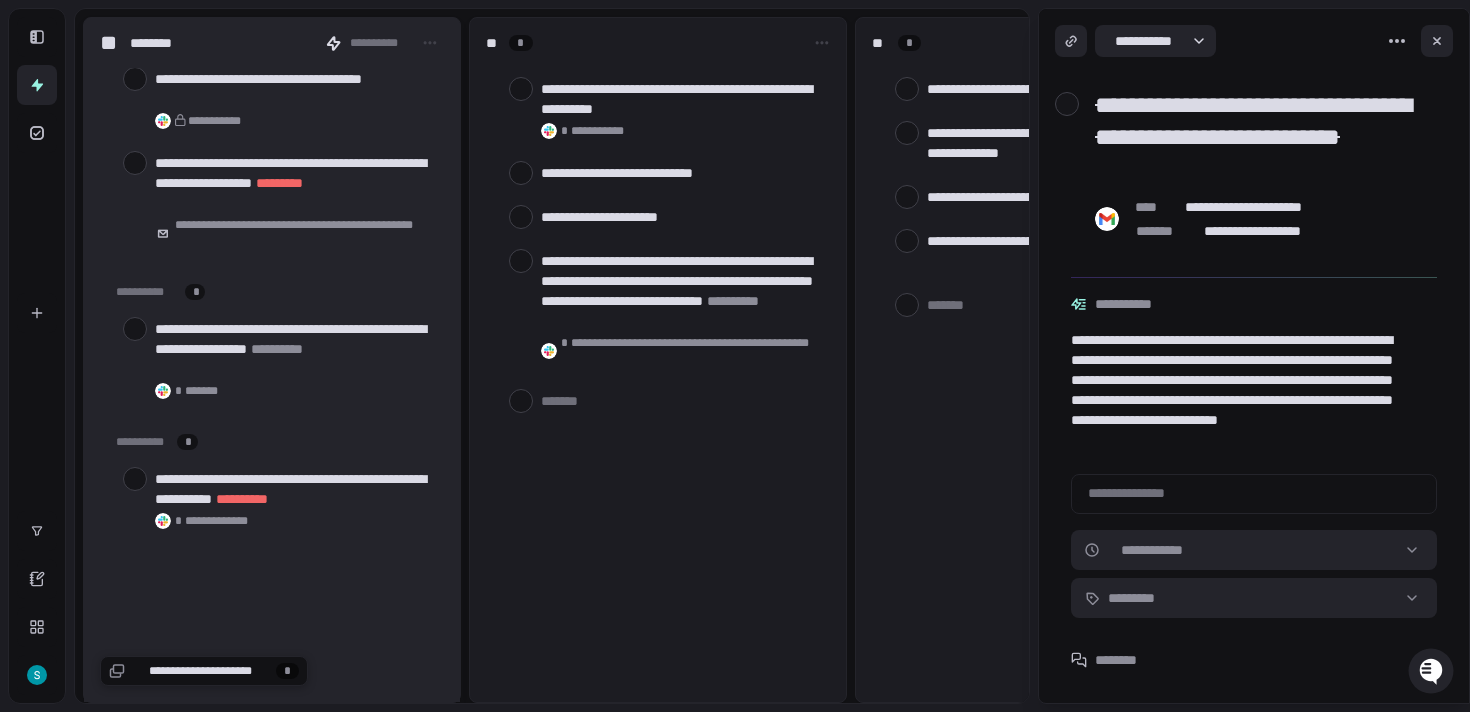 scroll, scrollTop: 3888, scrollLeft: 0, axis: vertical 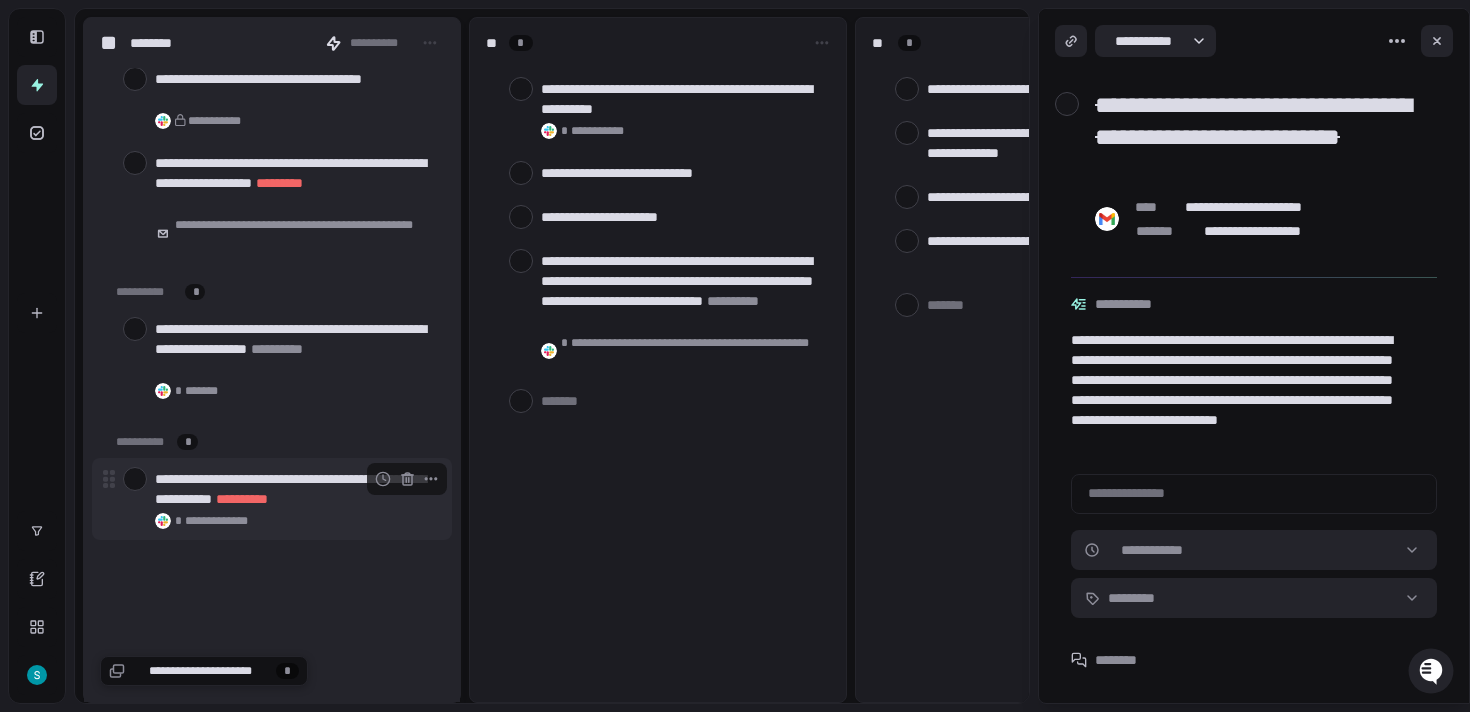 click at bounding box center [135, 479] 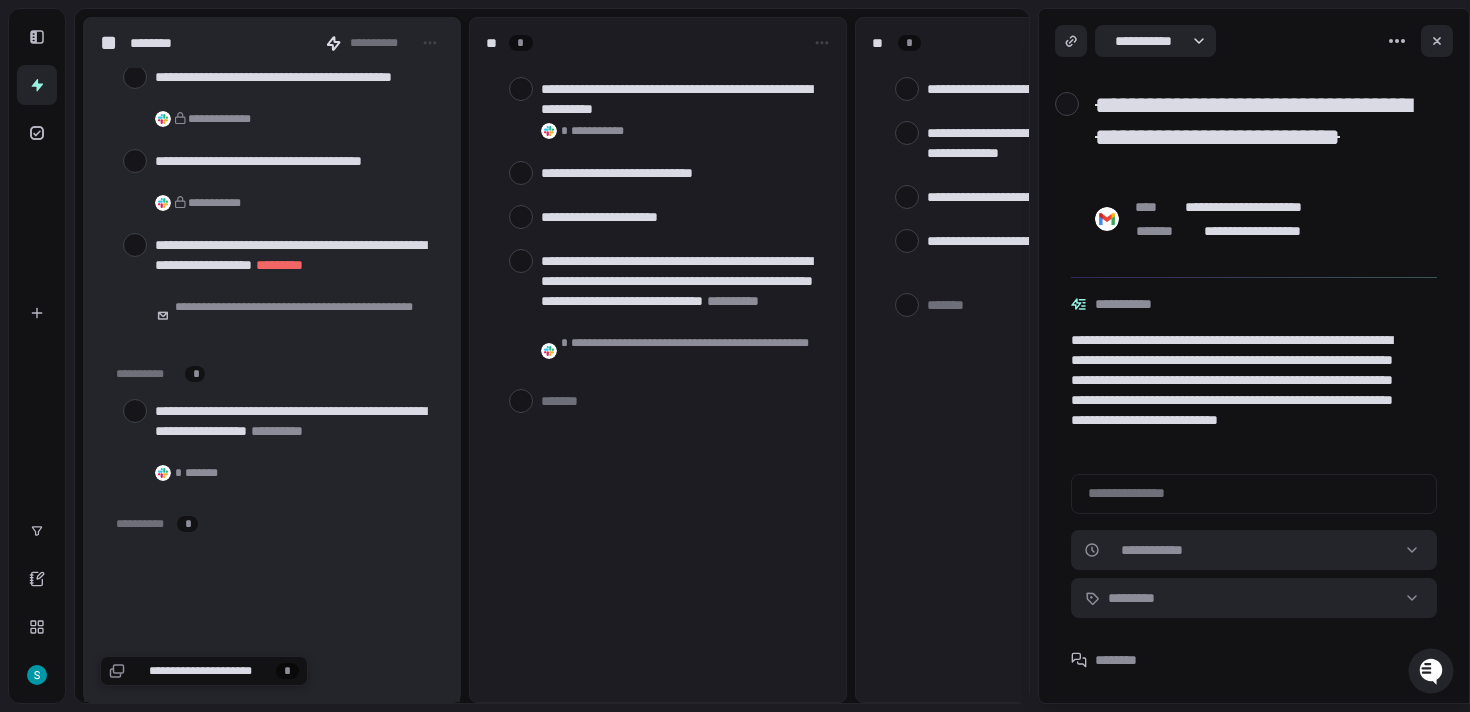 scroll, scrollTop: 3758, scrollLeft: 0, axis: vertical 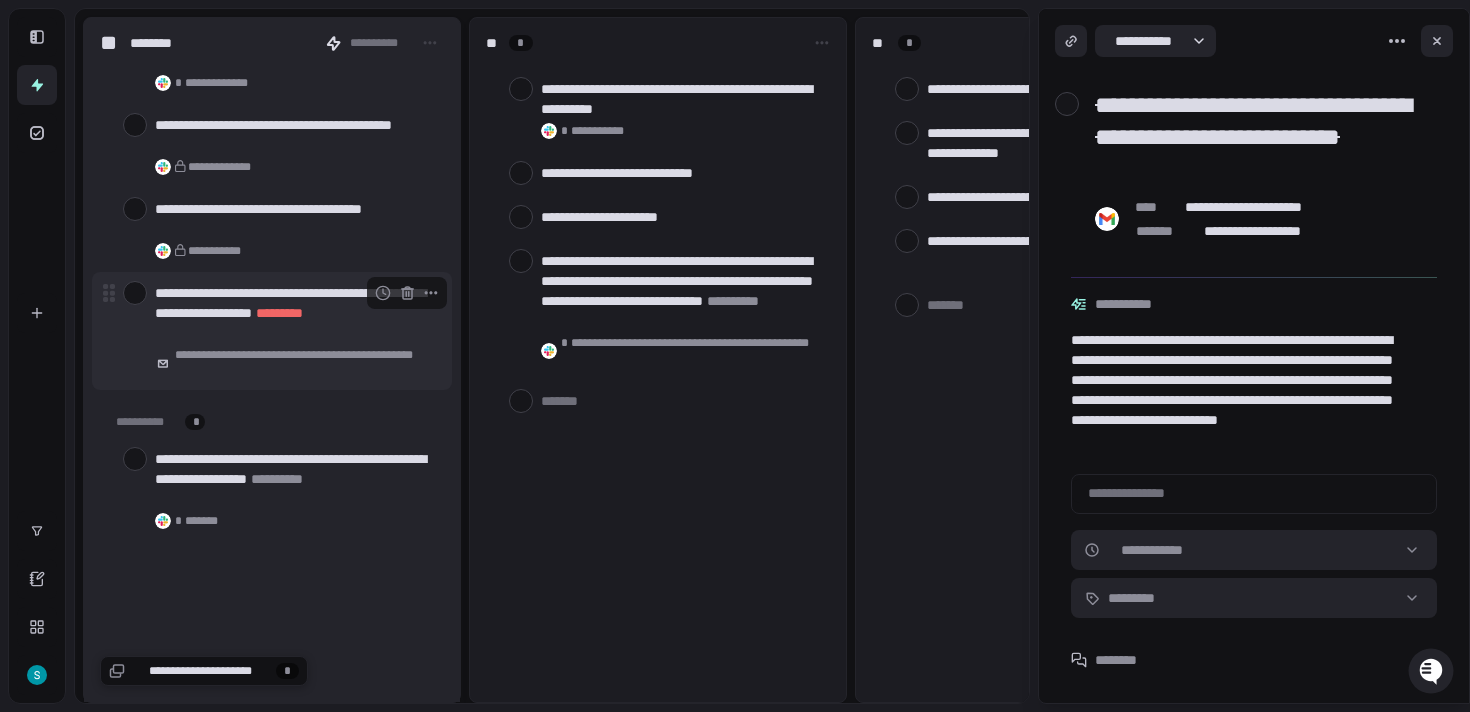 type on "*" 